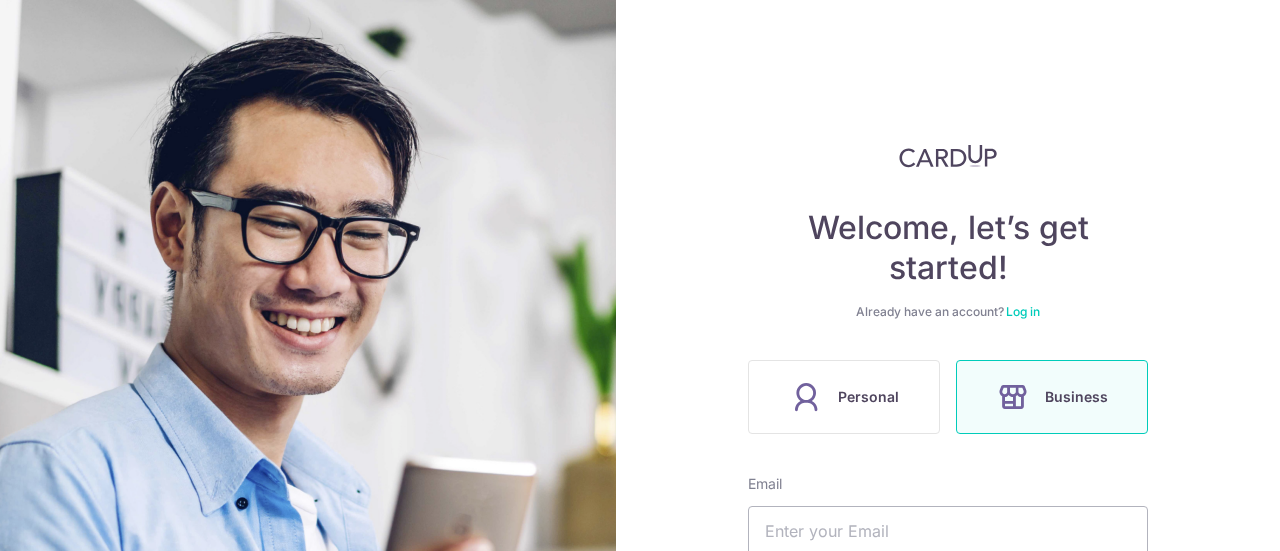 scroll, scrollTop: 0, scrollLeft: 0, axis: both 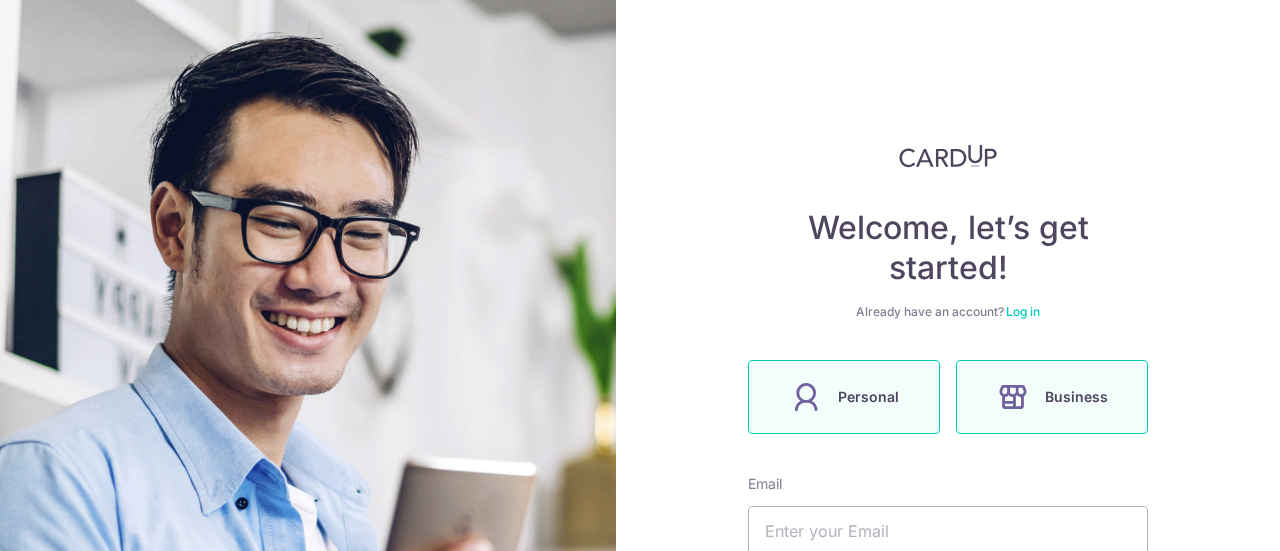 click on "Personal" at bounding box center [844, 397] 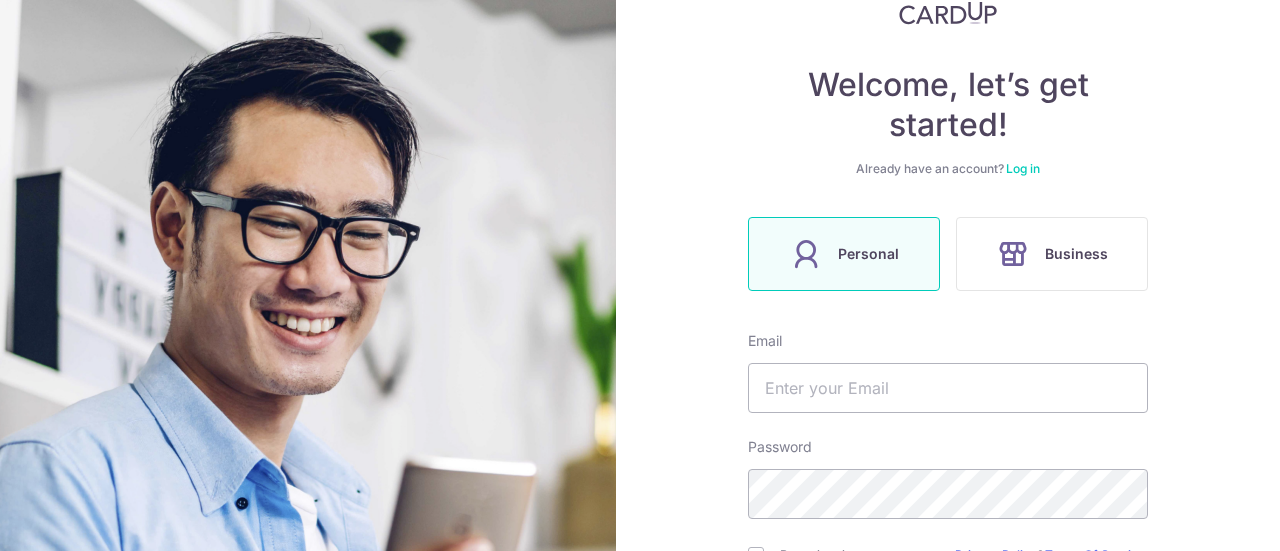 scroll, scrollTop: 144, scrollLeft: 0, axis: vertical 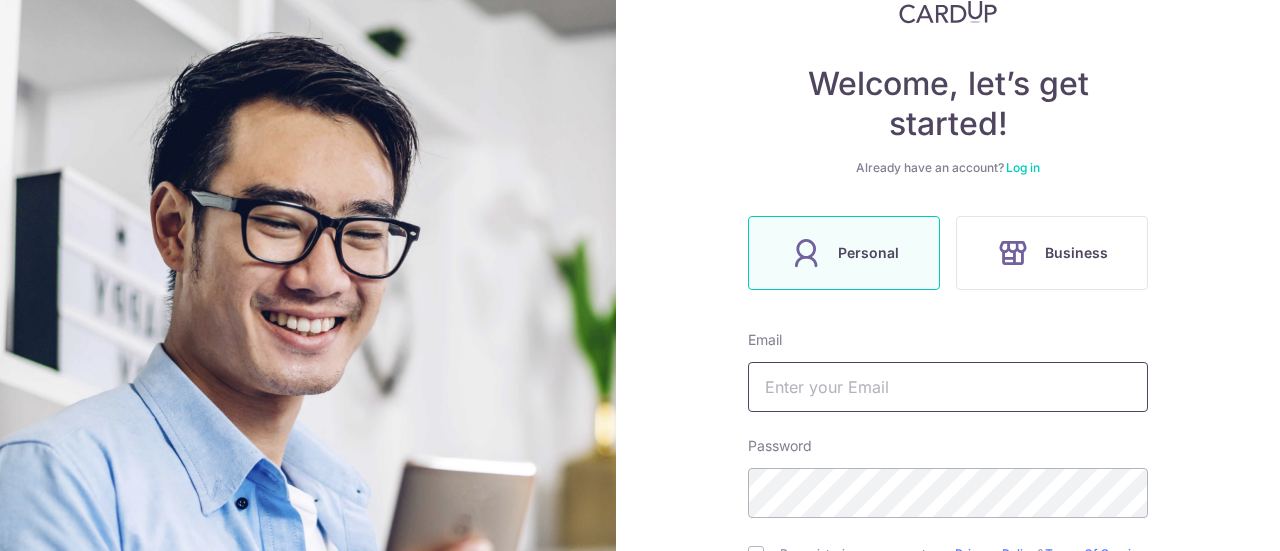 click at bounding box center [948, 387] 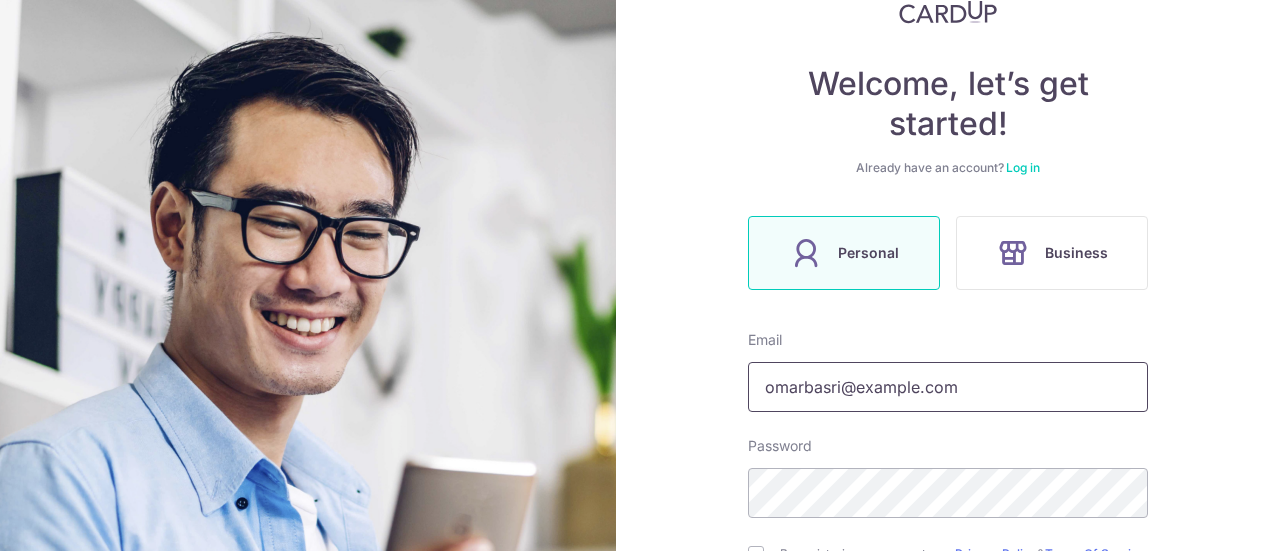 type on "omarbasri@hotmail.com" 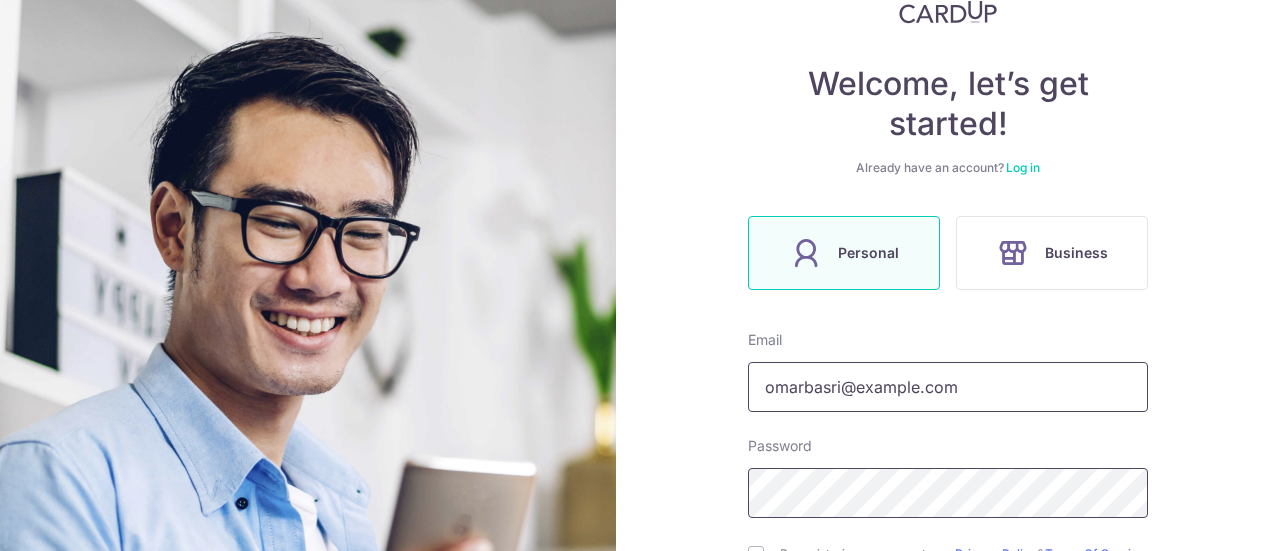 scroll, scrollTop: 385, scrollLeft: 0, axis: vertical 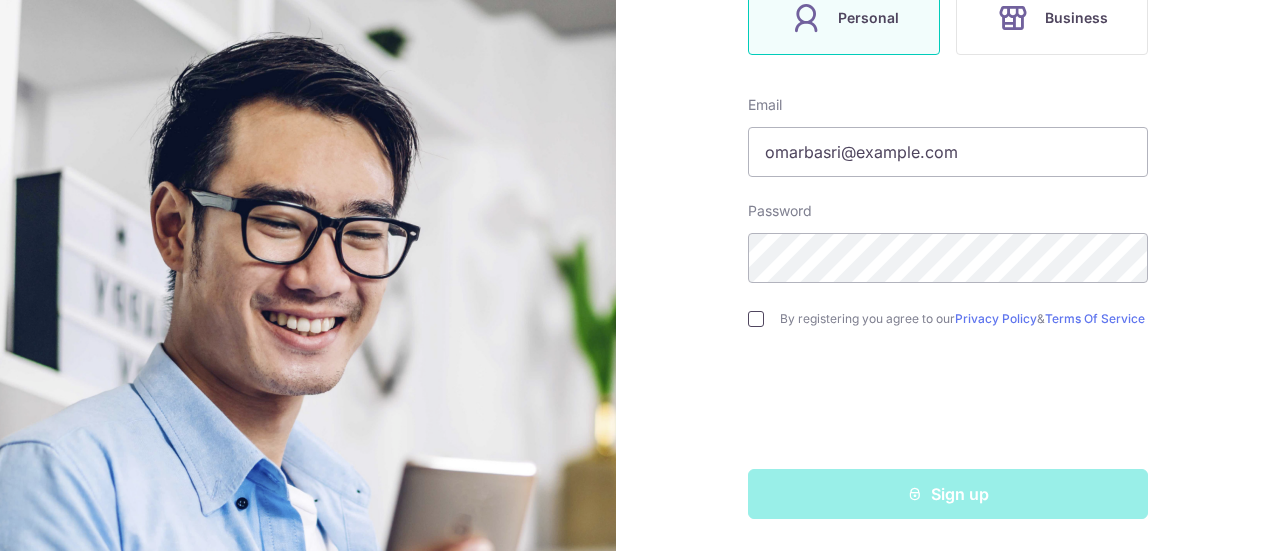 click at bounding box center (756, 319) 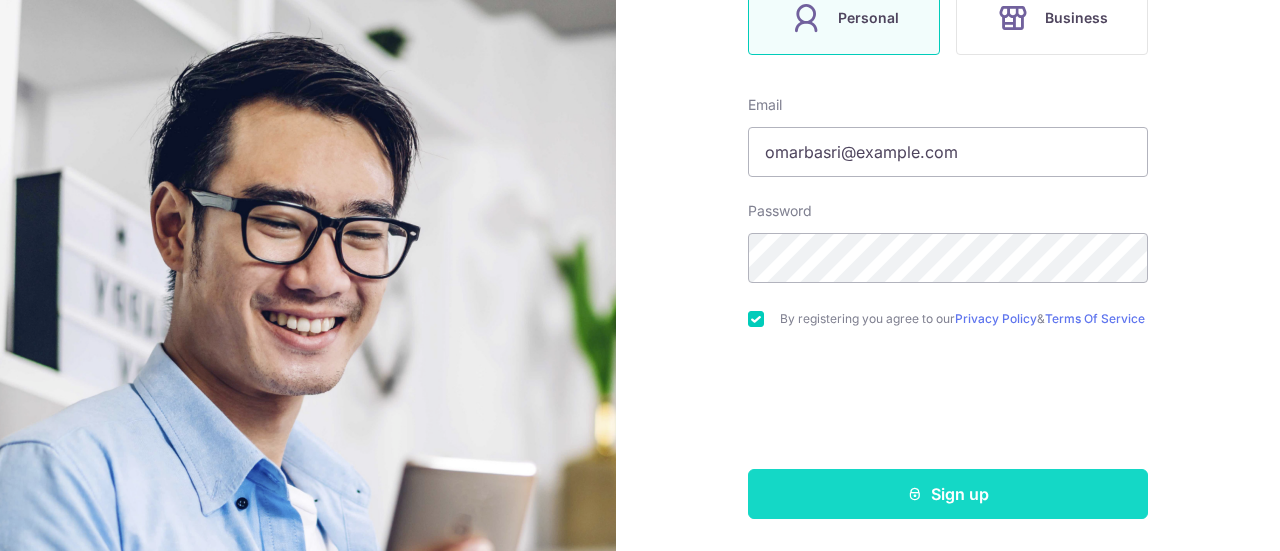 click on "Sign up" at bounding box center (948, 494) 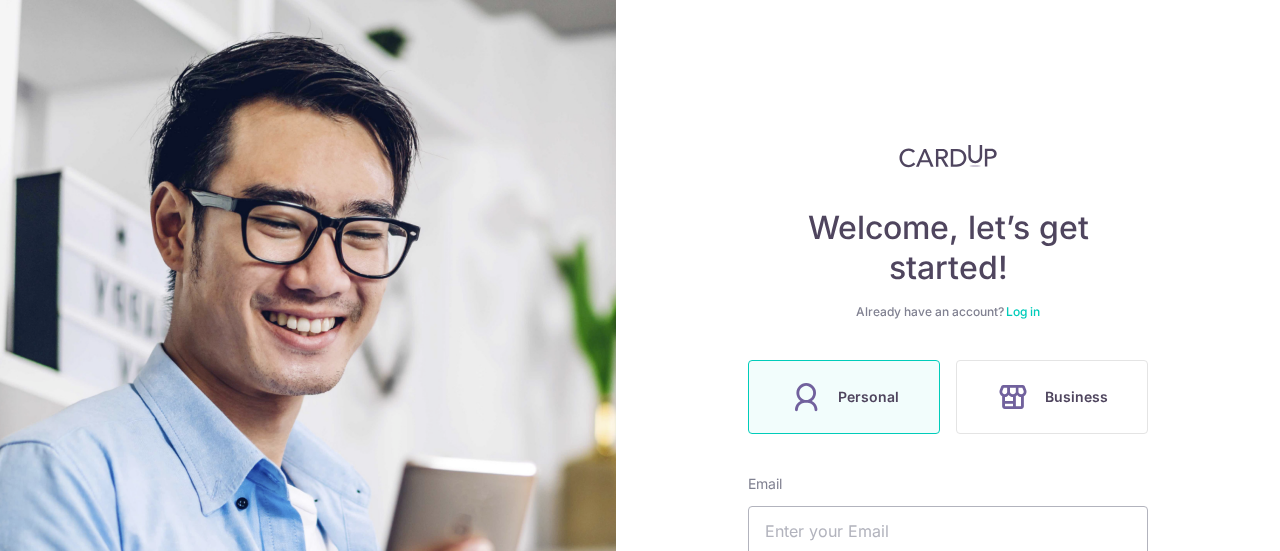 scroll, scrollTop: 0, scrollLeft: 0, axis: both 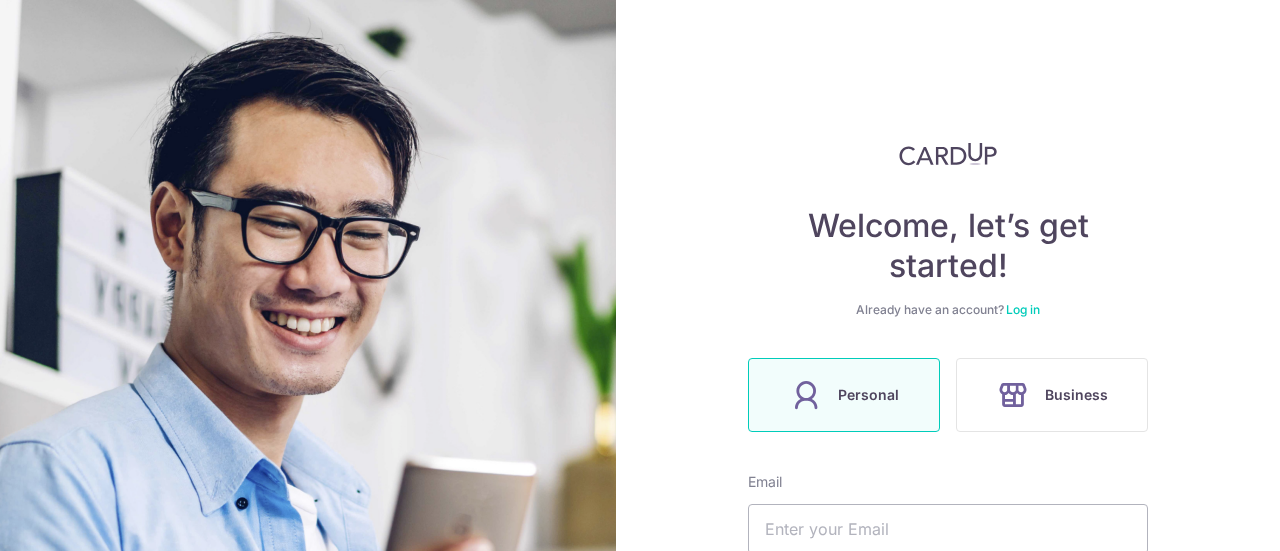 click on "Log in" at bounding box center (1023, 309) 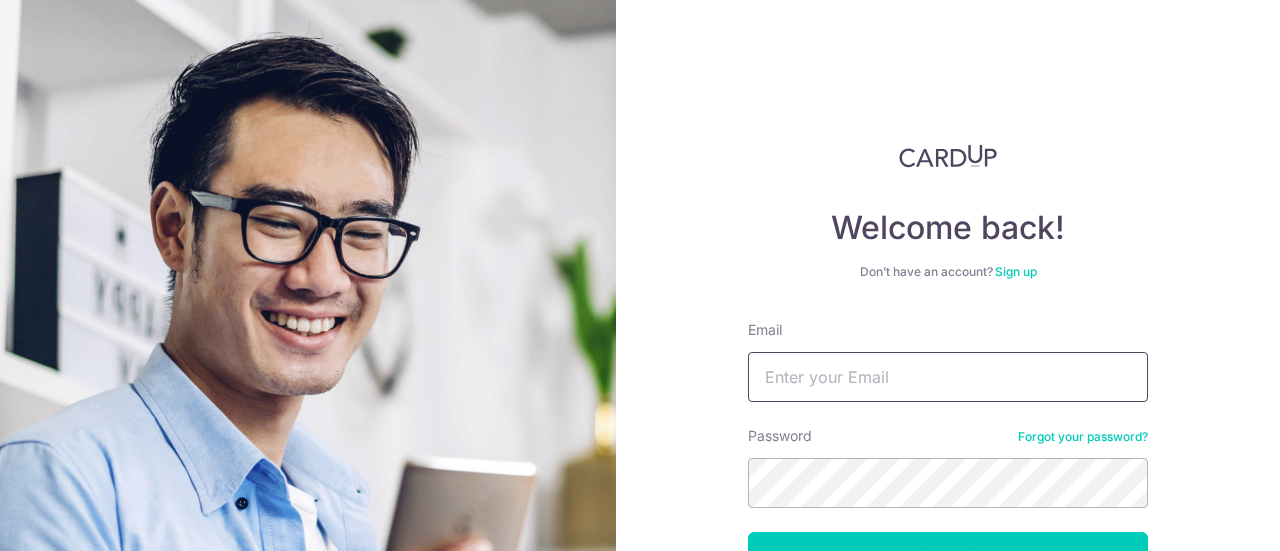 click on "Email" at bounding box center [948, 377] 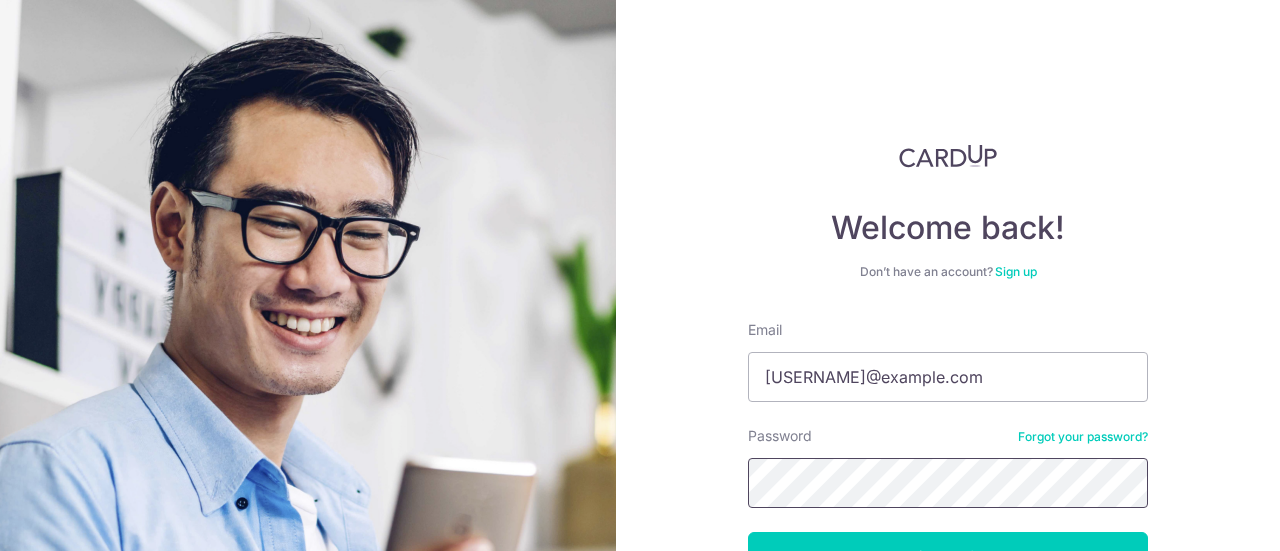 scroll, scrollTop: 138, scrollLeft: 0, axis: vertical 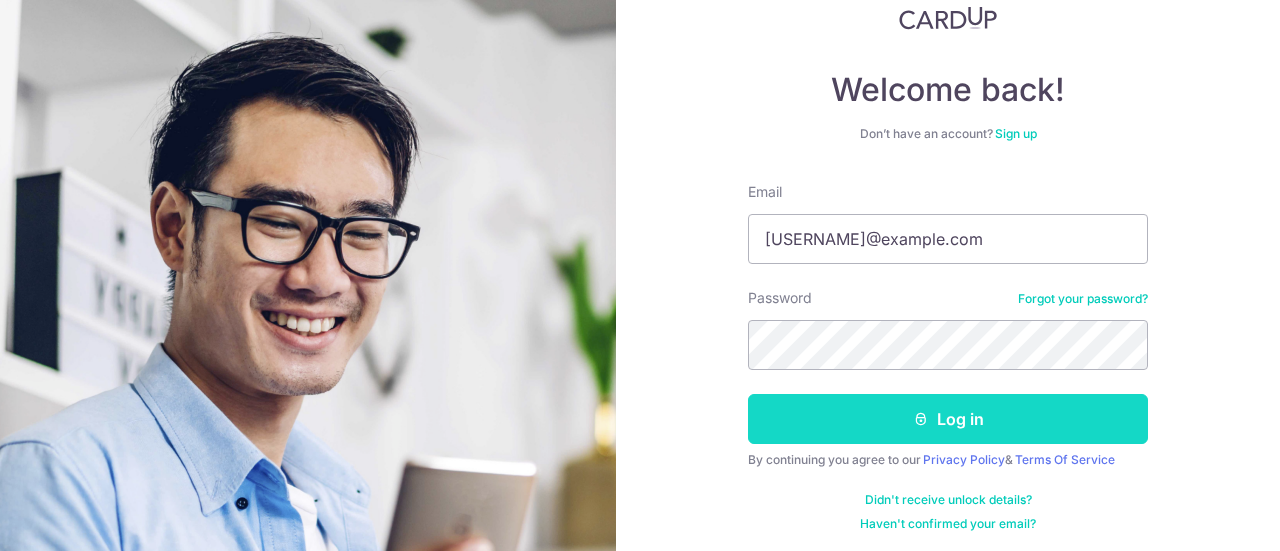 click on "Log in" at bounding box center (948, 419) 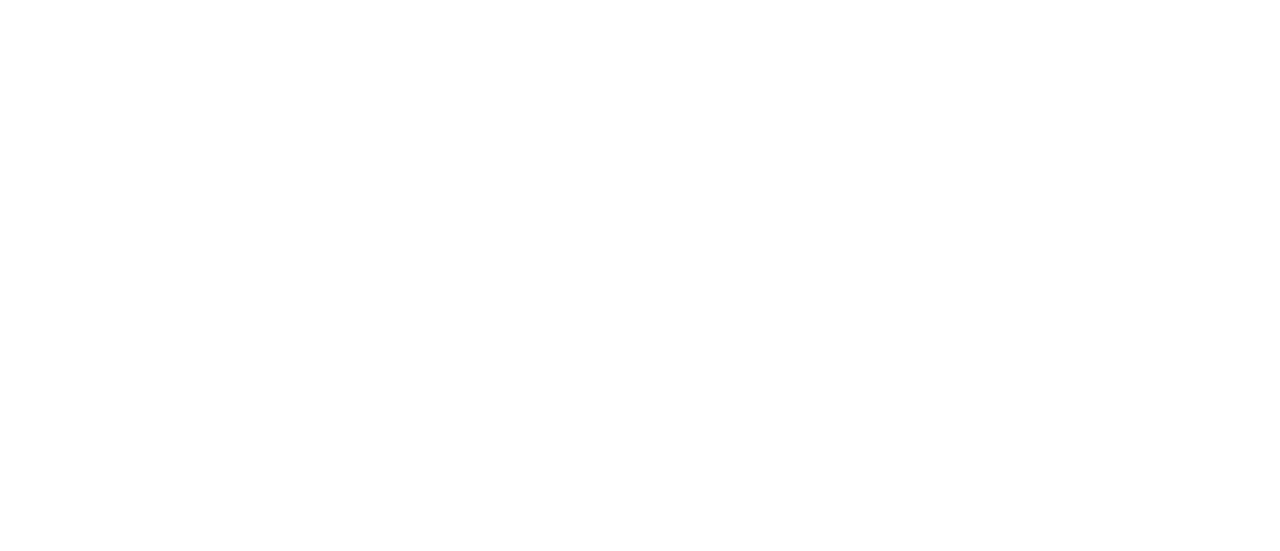 scroll, scrollTop: 0, scrollLeft: 0, axis: both 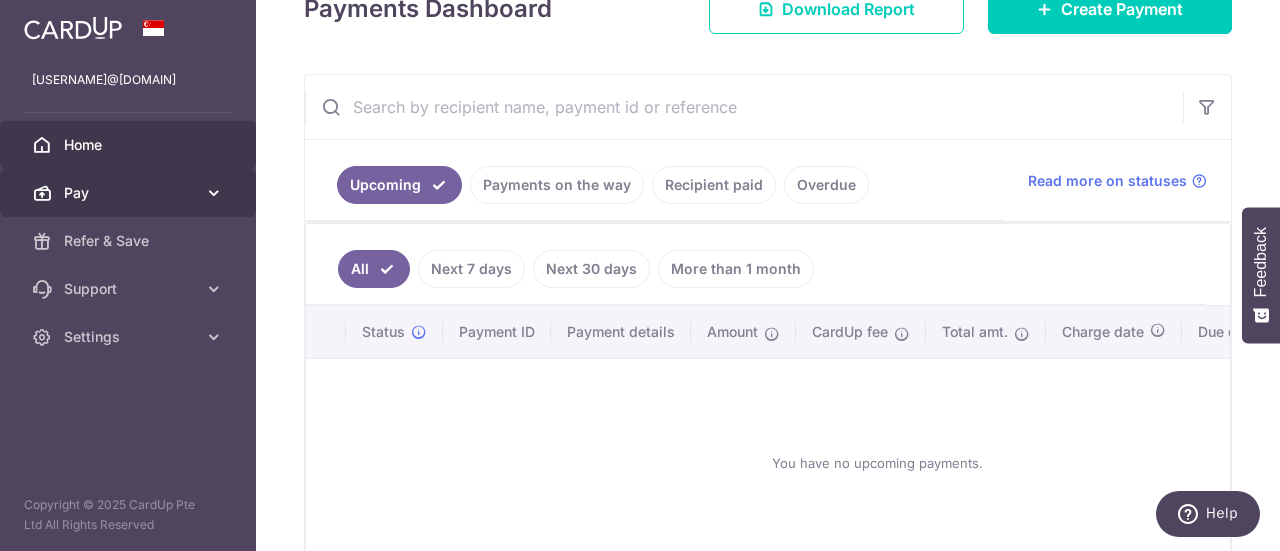 click at bounding box center (214, 193) 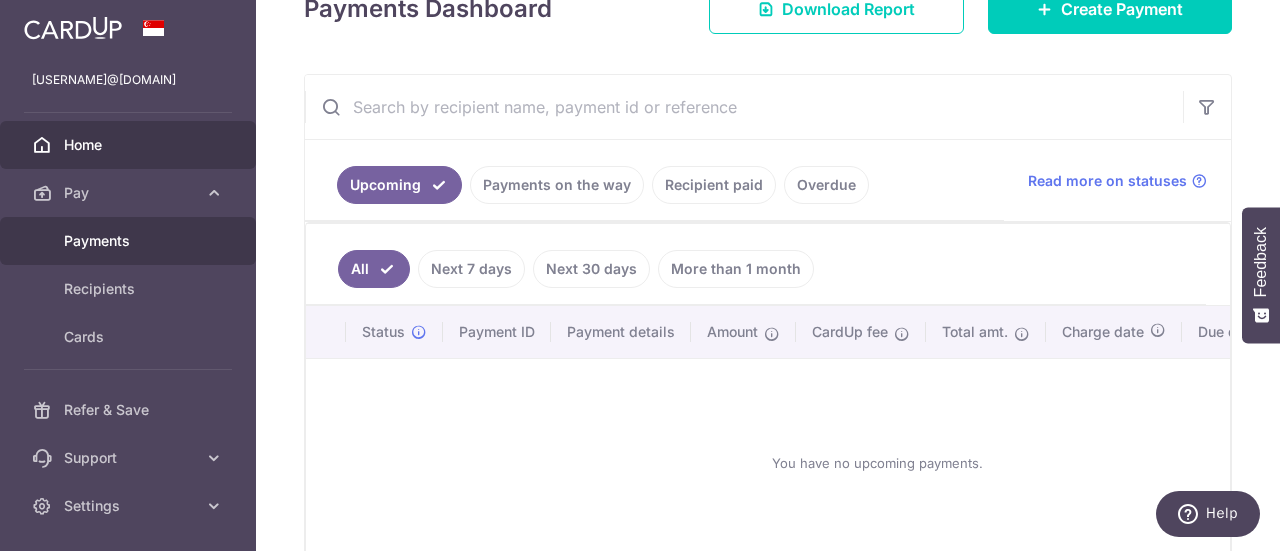 click on "Payments" at bounding box center [130, 241] 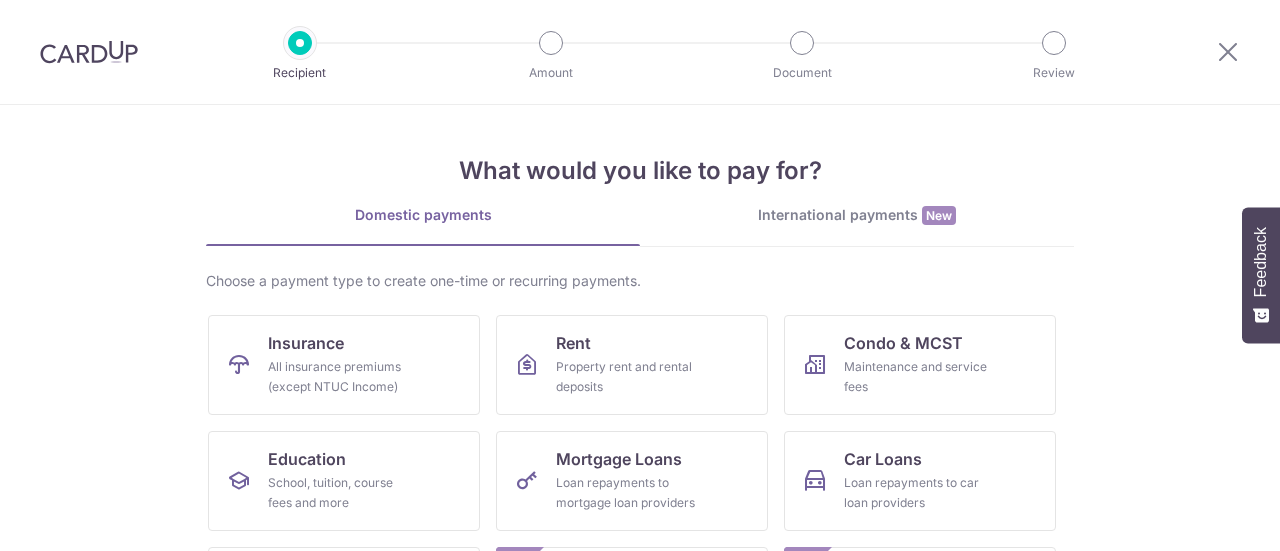 scroll, scrollTop: 0, scrollLeft: 0, axis: both 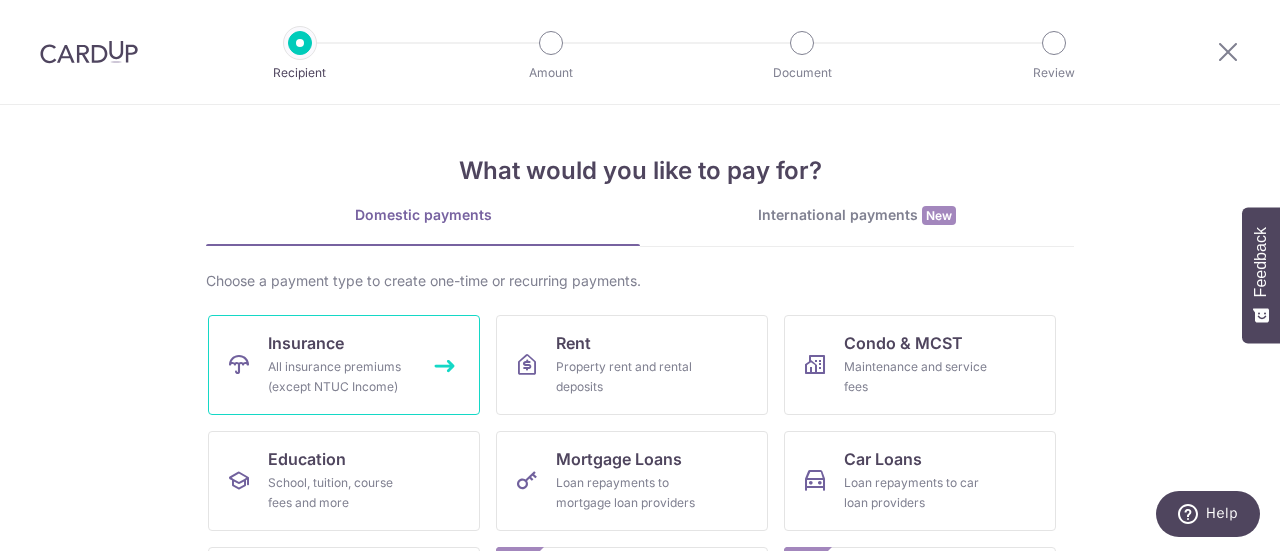 click on "Insurance" at bounding box center [306, 343] 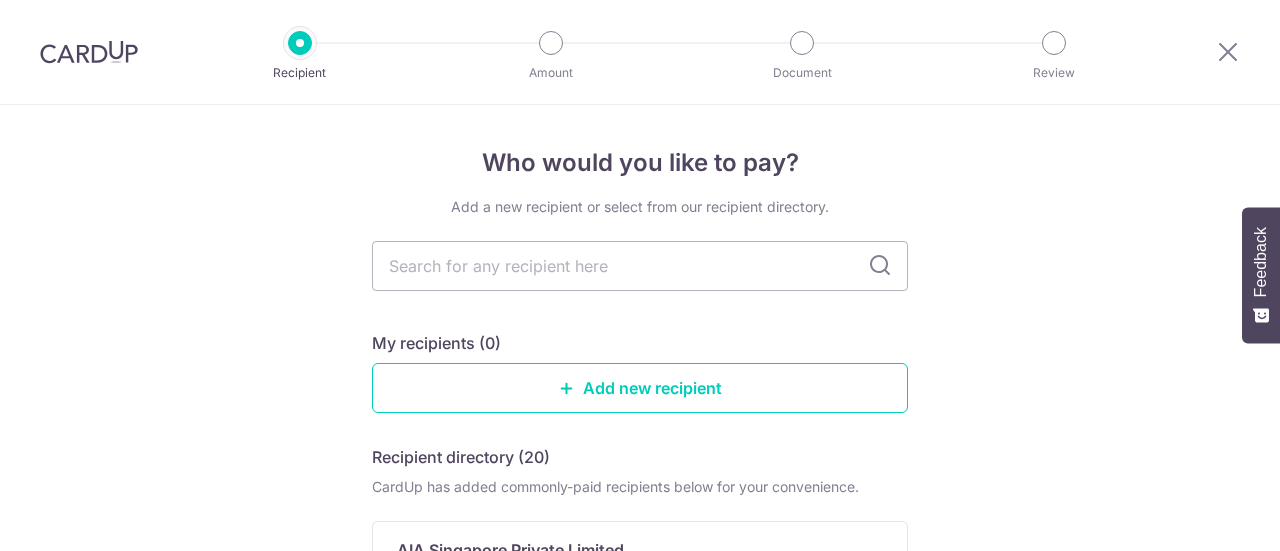 scroll, scrollTop: 0, scrollLeft: 0, axis: both 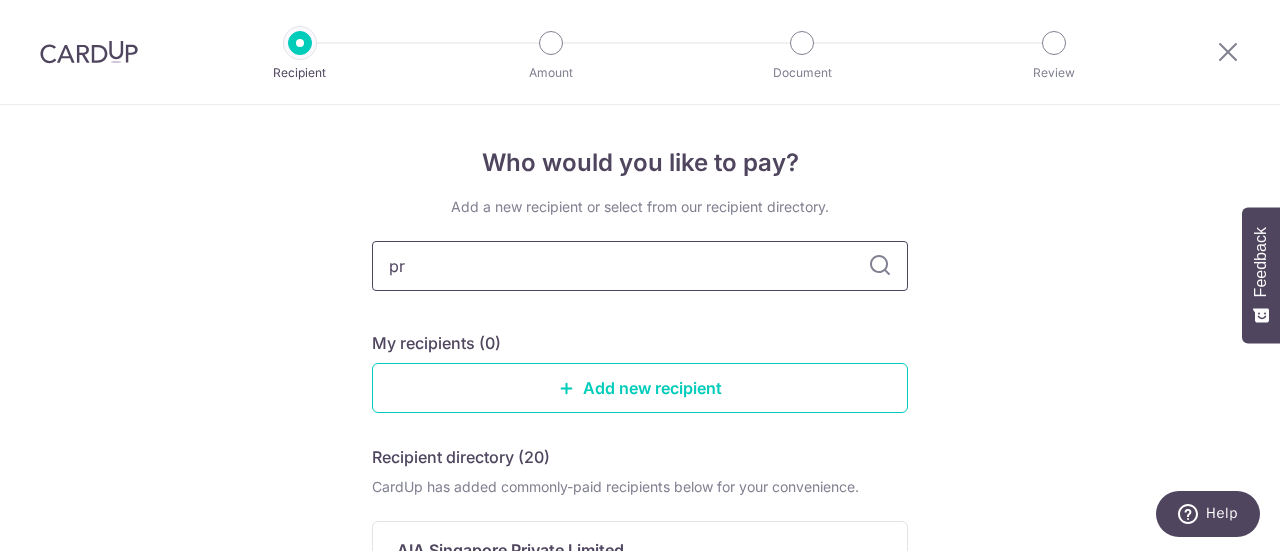 type on "pru" 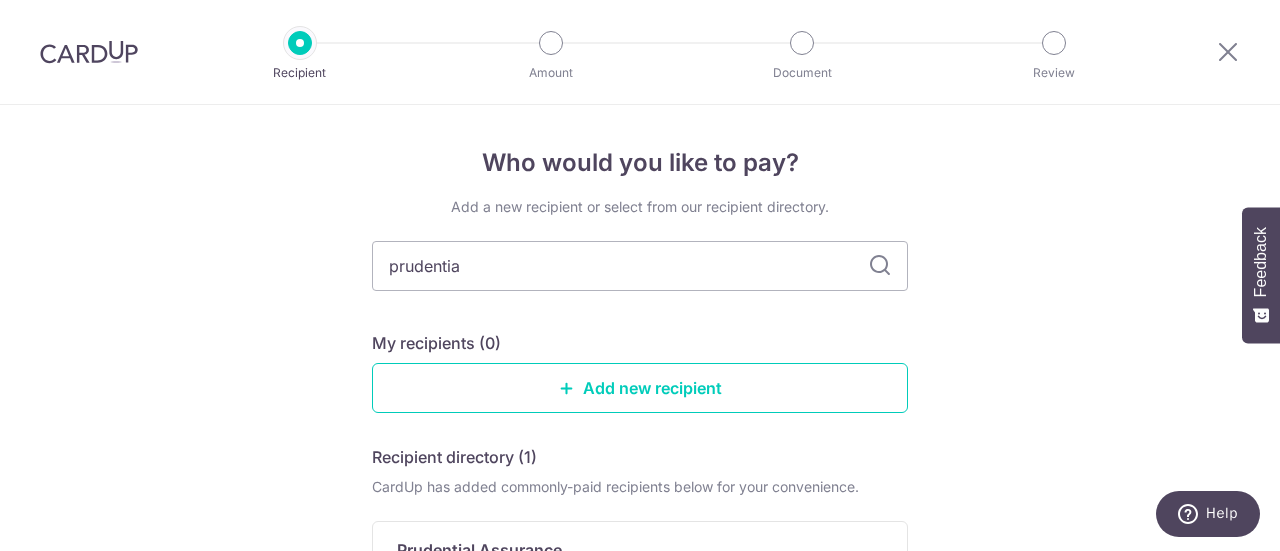 type on "prudential" 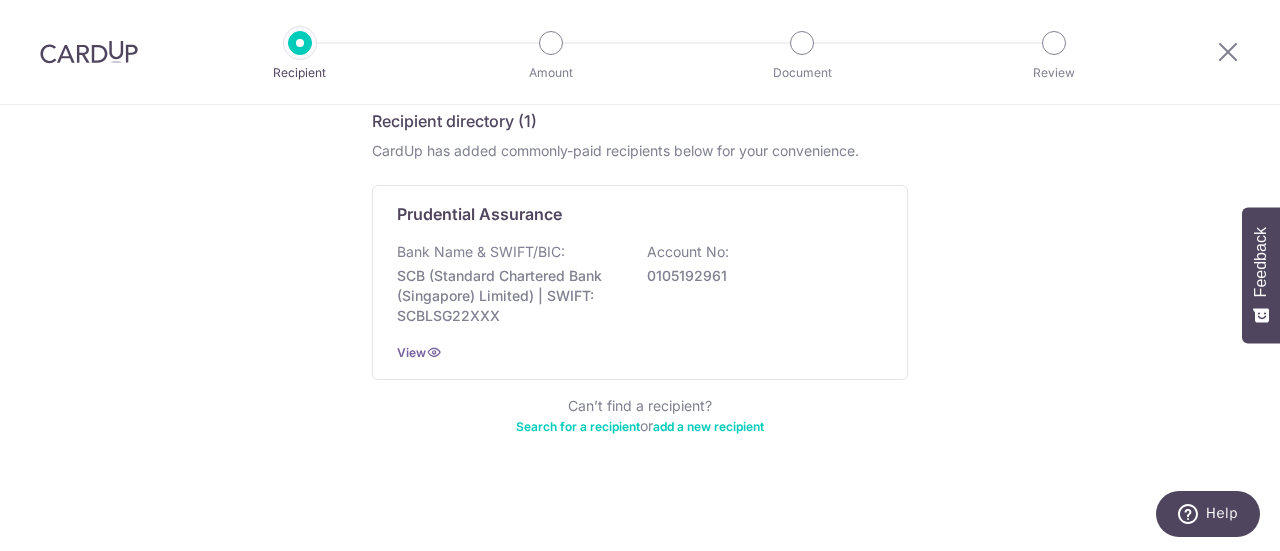 scroll, scrollTop: 260, scrollLeft: 0, axis: vertical 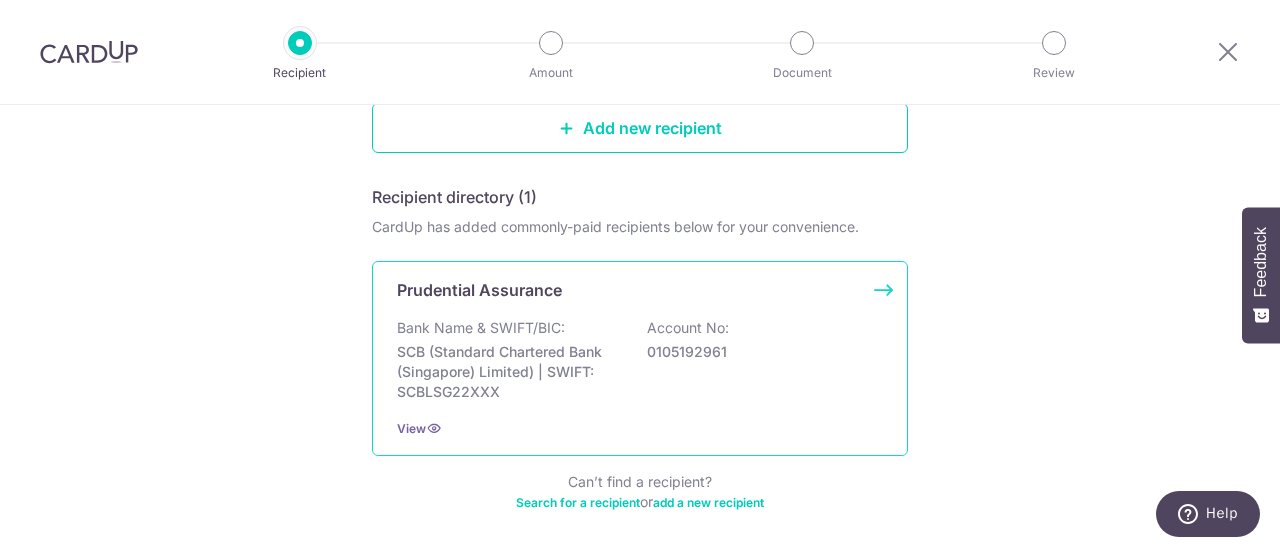click on "Bank Name & SWIFT/BIC:
SCB (Standard Chartered Bank (Singapore) Limited) | SWIFT: SCBLSG22XXX
Account No:
0105192961" at bounding box center [640, 360] 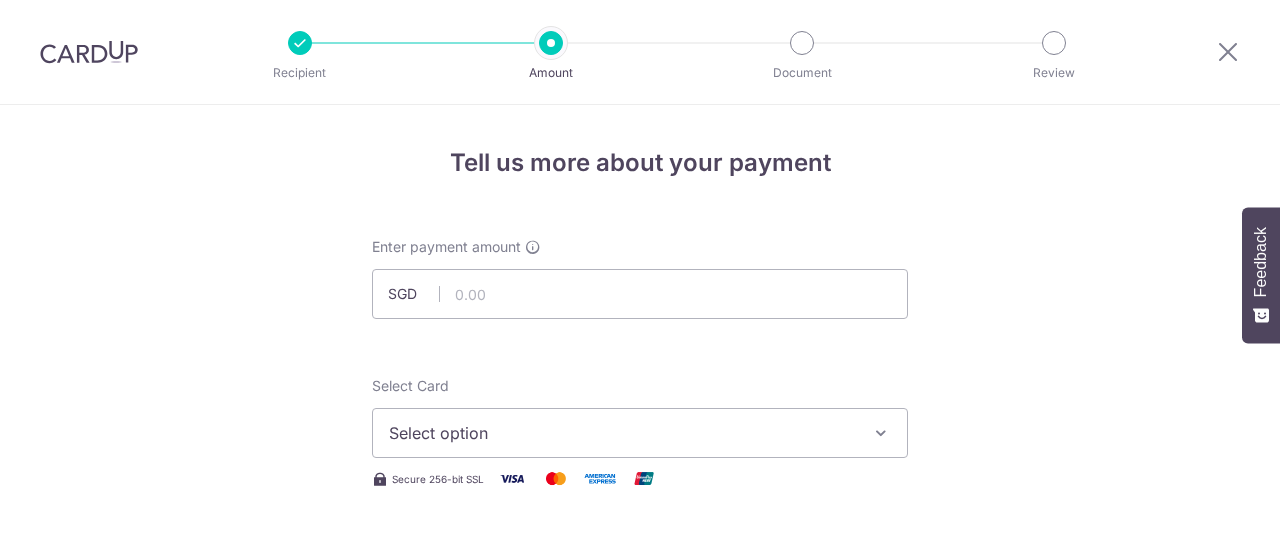 scroll, scrollTop: 0, scrollLeft: 0, axis: both 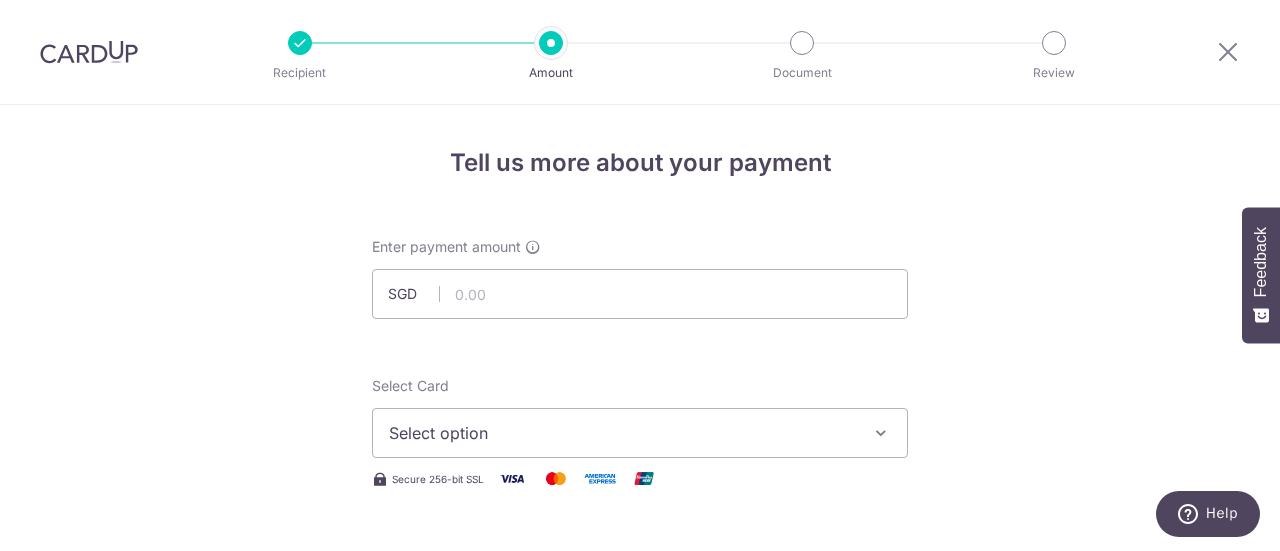 click on "Select option" at bounding box center (640, 433) 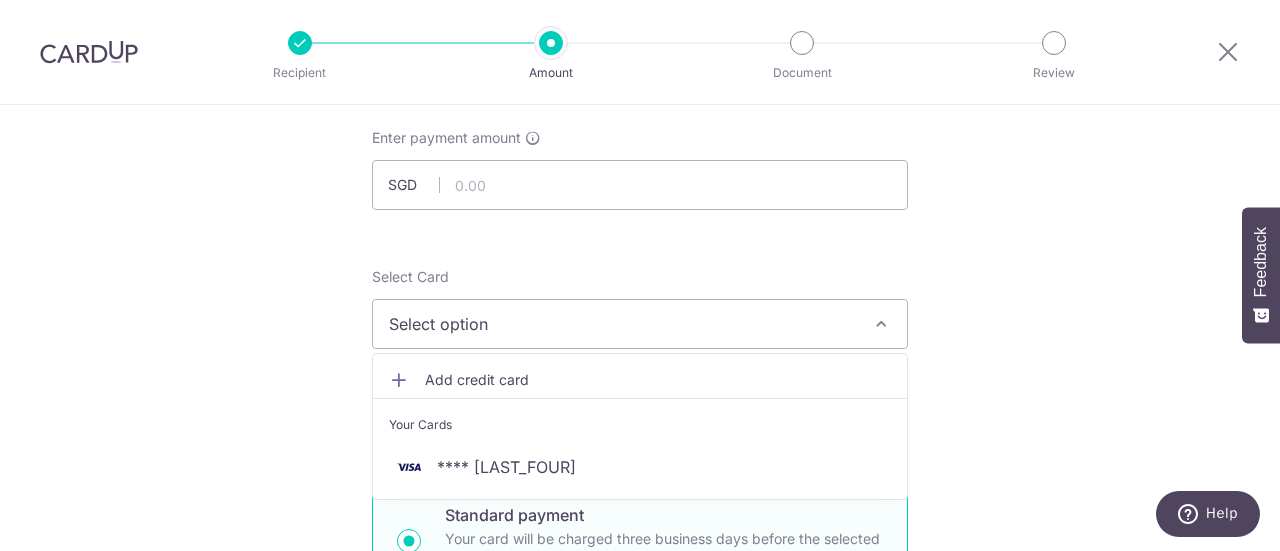 scroll, scrollTop: 139, scrollLeft: 0, axis: vertical 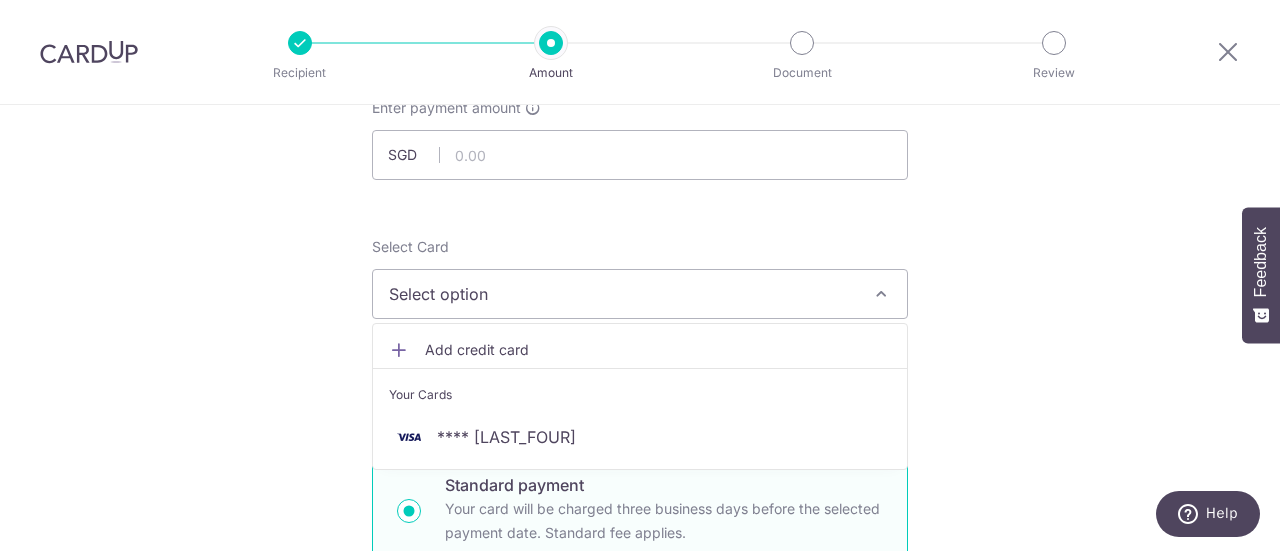 click on "Add credit card" at bounding box center [658, 350] 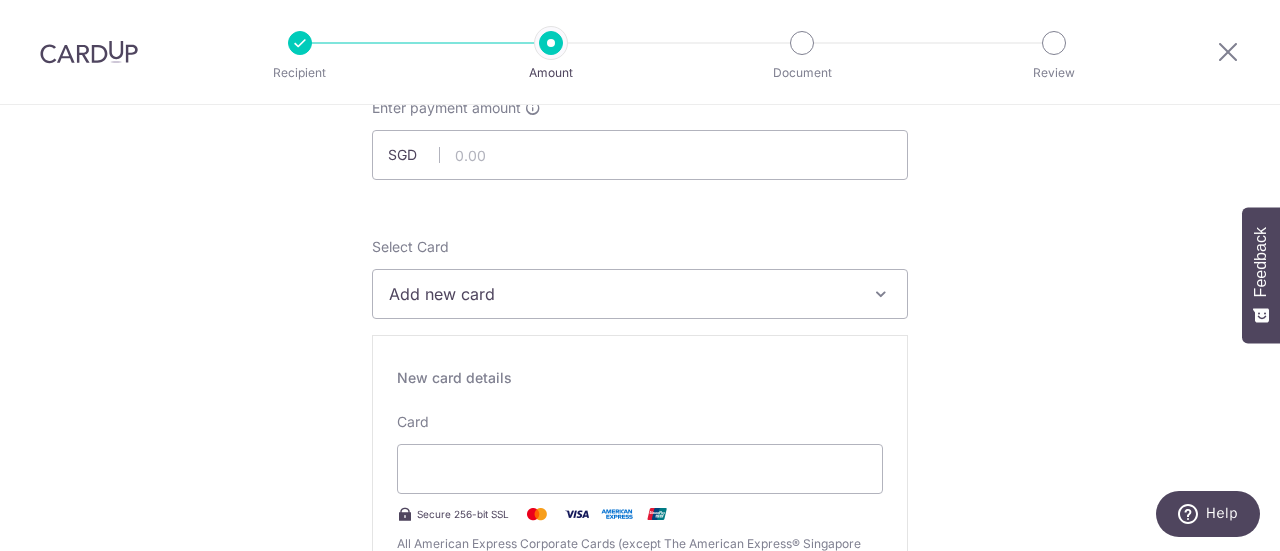 click on "Tell us more about your payment
Enter payment amount
SGD
Select Card
Add new card
Add credit card
Your Cards
**** 7168
Secure 256-bit SSL
Text
New card details
Card
Secure 256-bit SSL" at bounding box center (640, 1145) 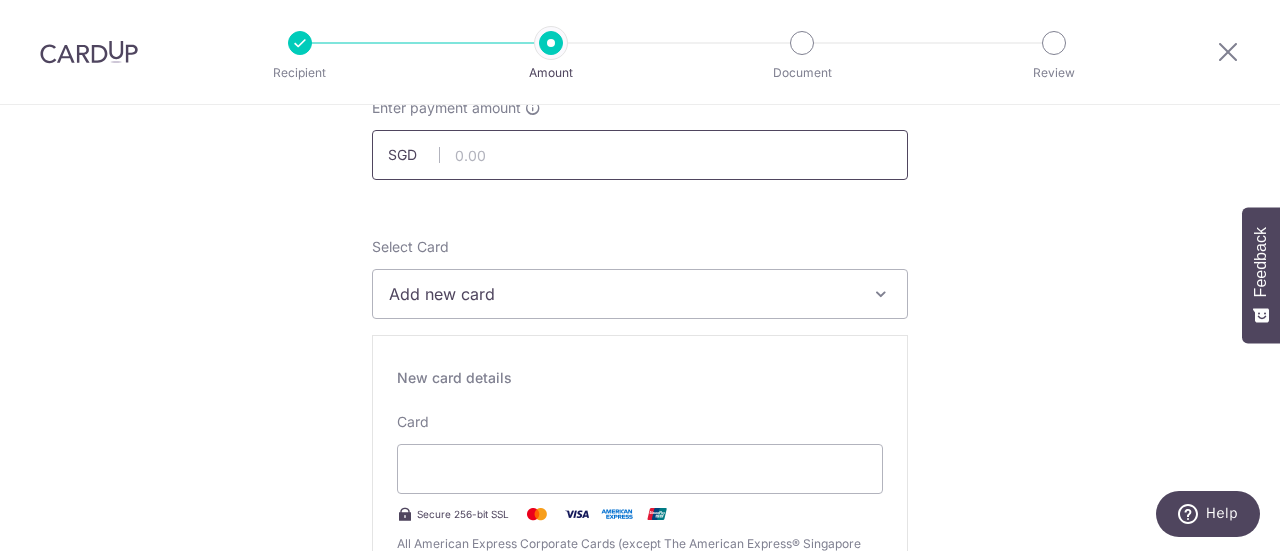 click at bounding box center [640, 155] 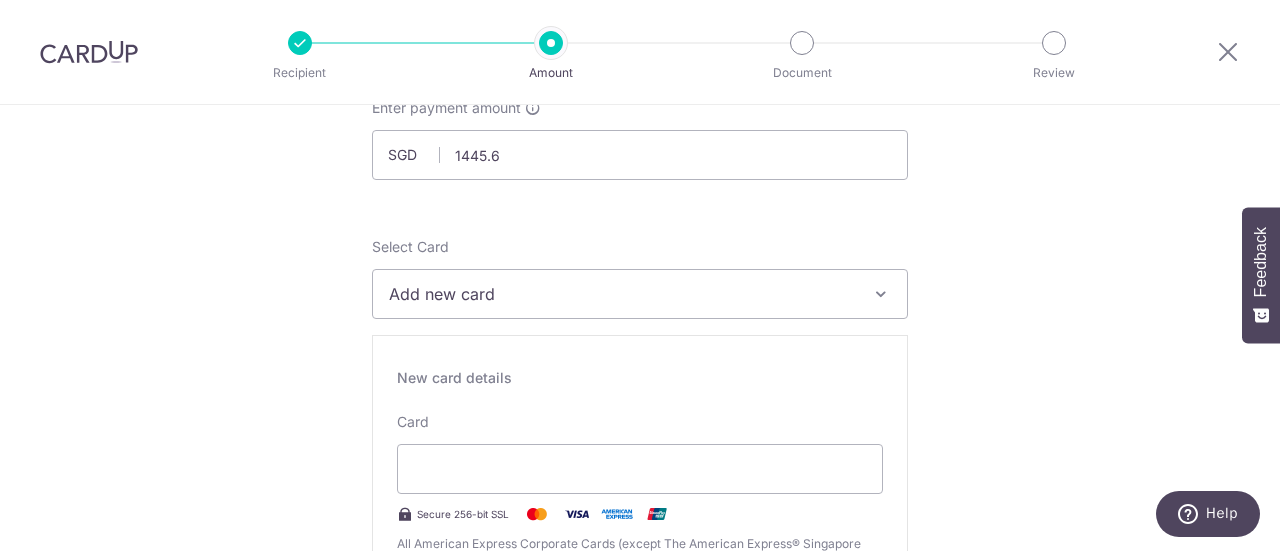 type on "1,445.60" 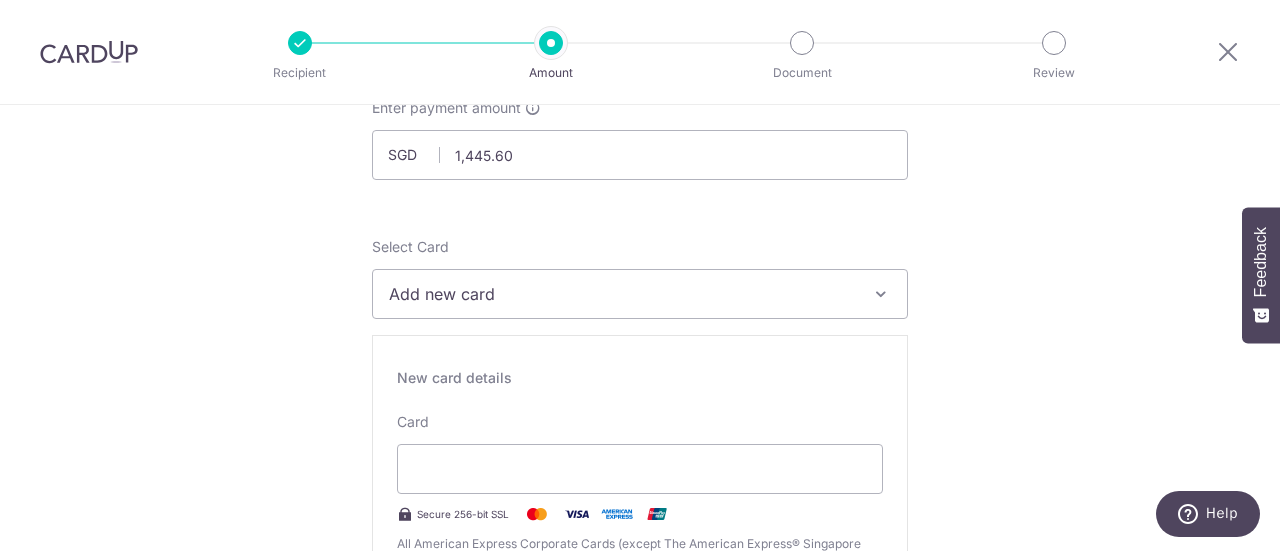 click on "Tell us more about your payment
Enter payment amount
SGD
1,445.60
1445.60
Select Card
Add new card
Add credit card
Your Cards
**** 7168
Secure 256-bit SSL
Text
New card details
Card
Secure 256-bit SSL" at bounding box center (640, 1145) 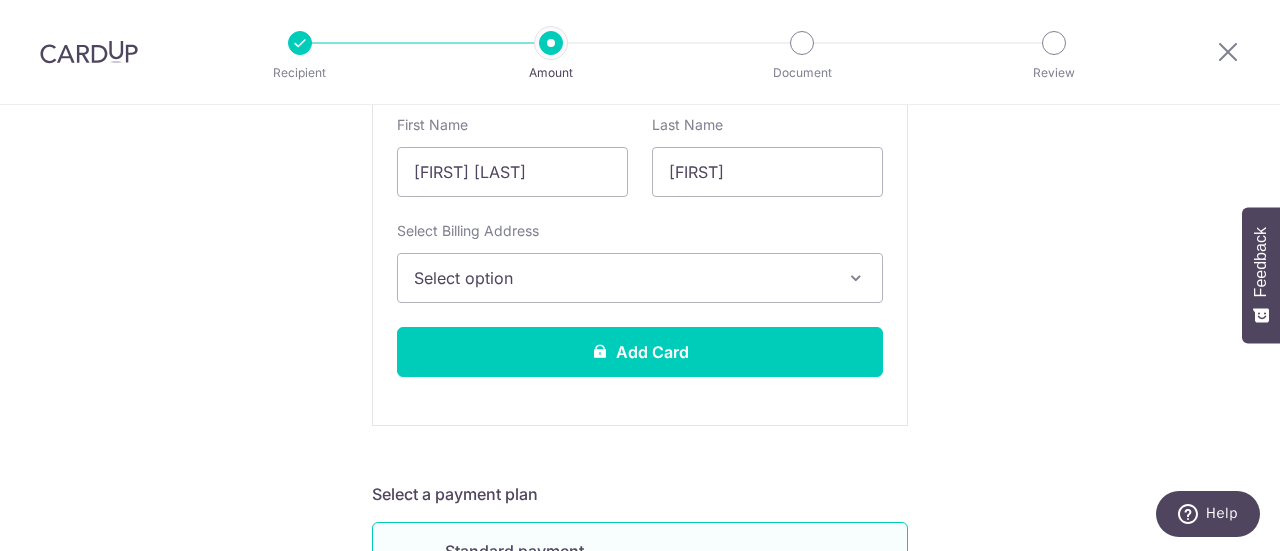 scroll, scrollTop: 623, scrollLeft: 0, axis: vertical 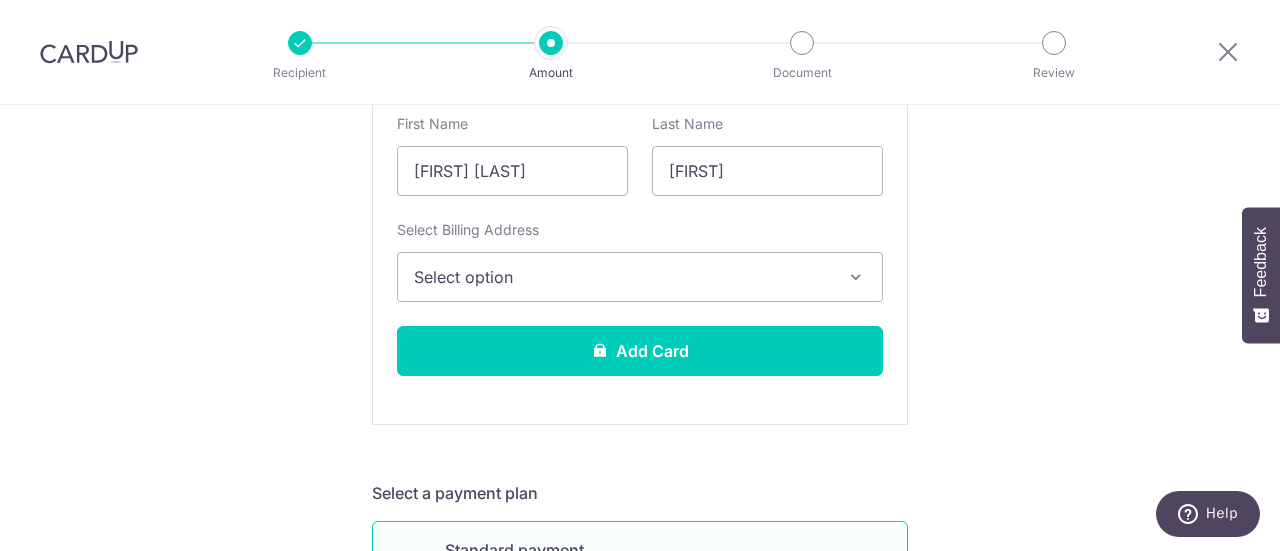 click on "Select option" at bounding box center (622, 277) 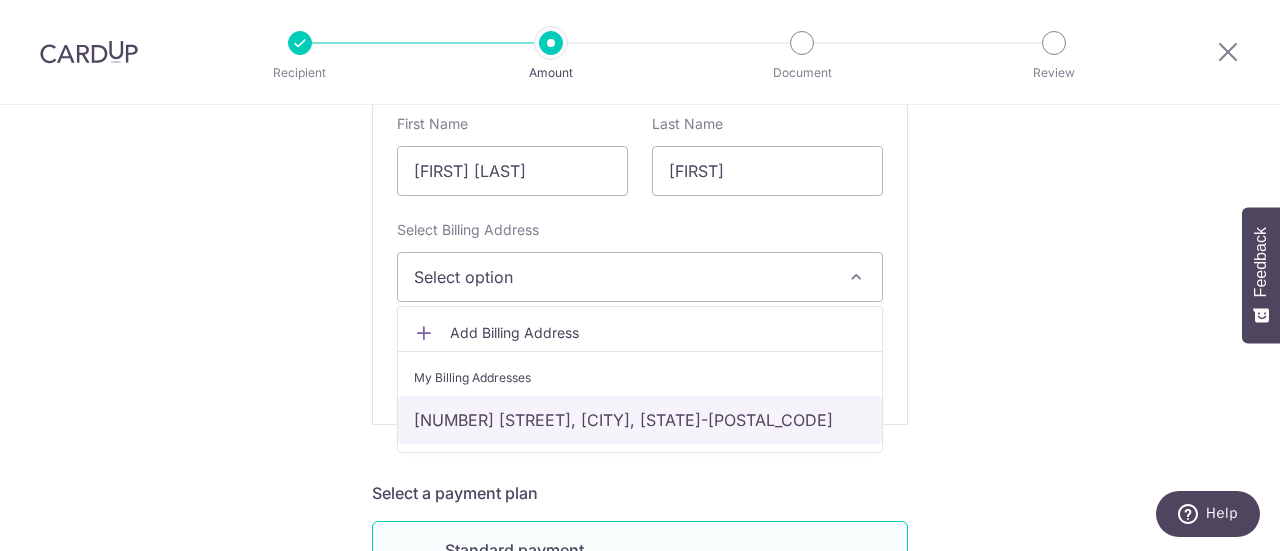 click on "430 Choa Chu Kang avenue 4, 02-601, Singapore, Singapore-680430" at bounding box center (640, 420) 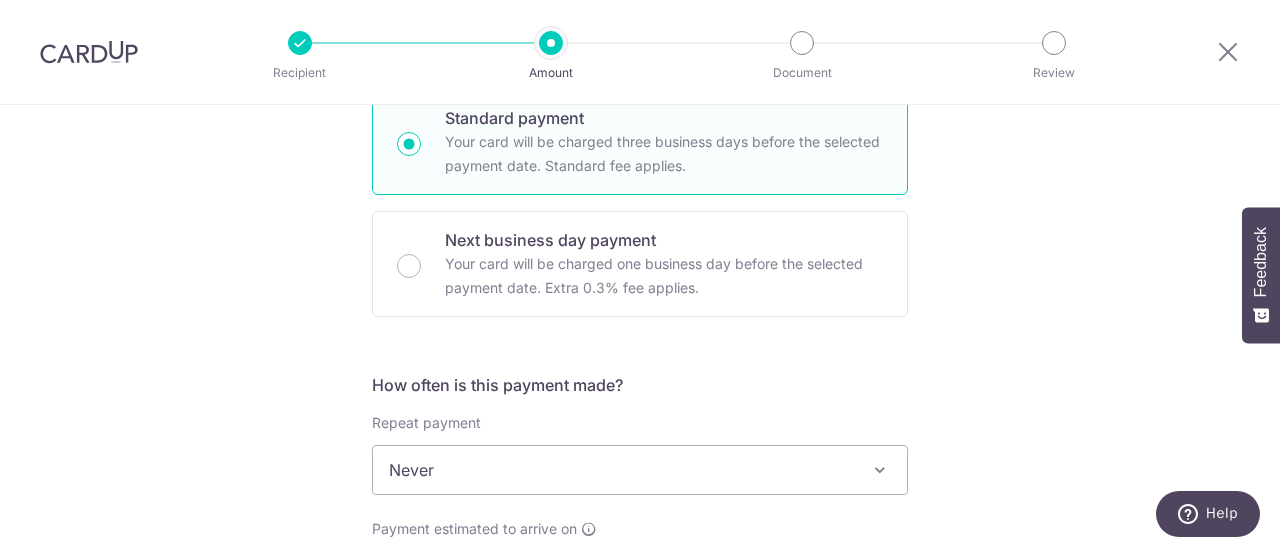 scroll, scrollTop: 1208, scrollLeft: 0, axis: vertical 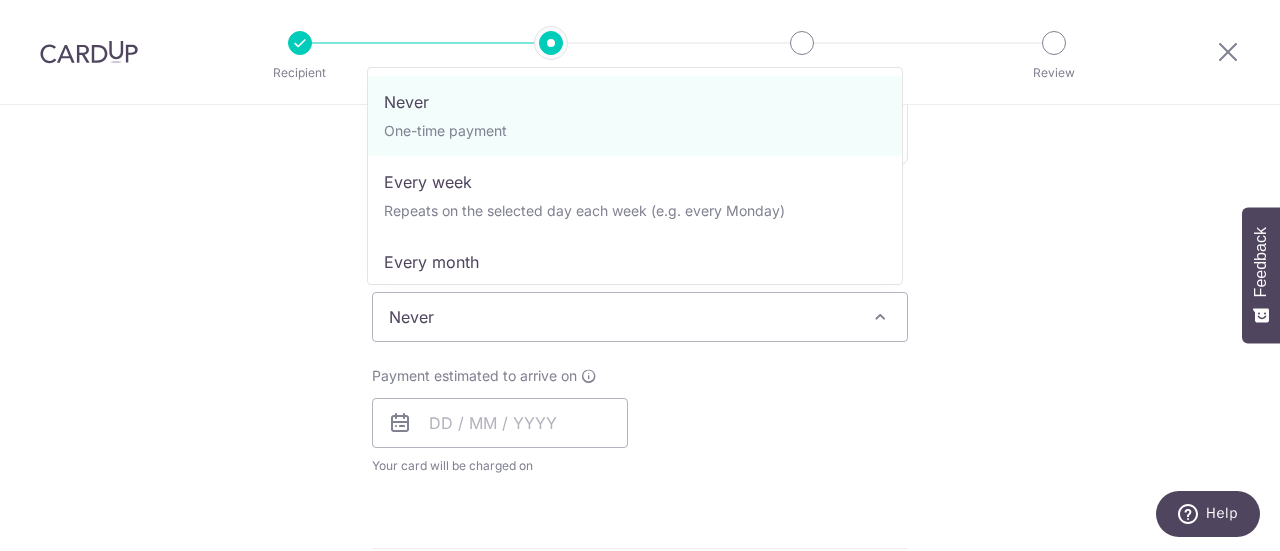 click on "Never" at bounding box center [640, 317] 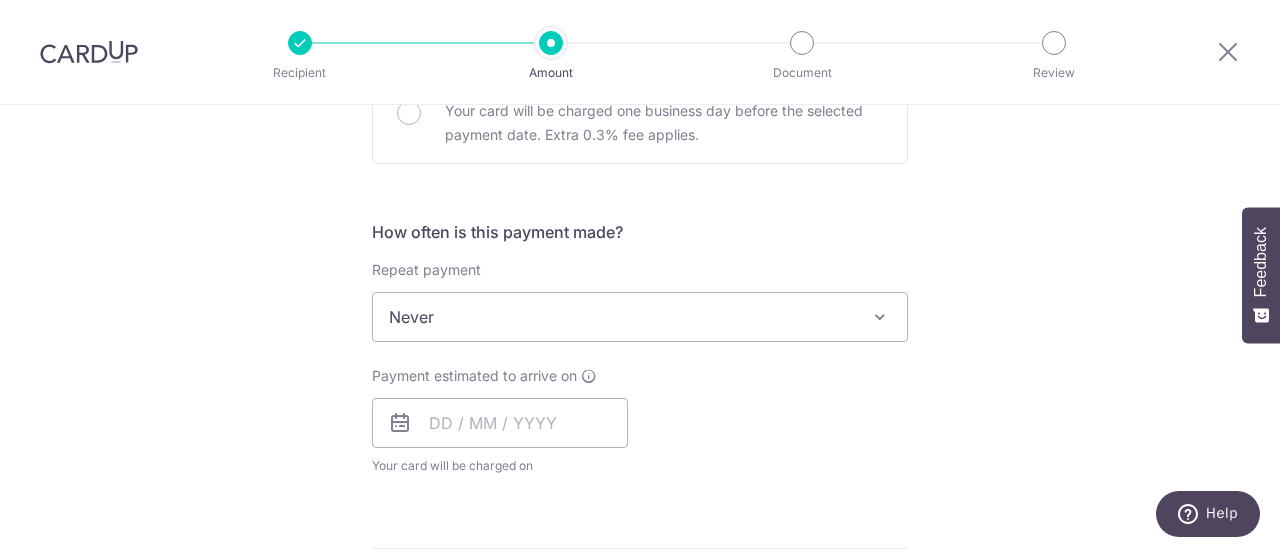 click on "Never" at bounding box center (640, 317) 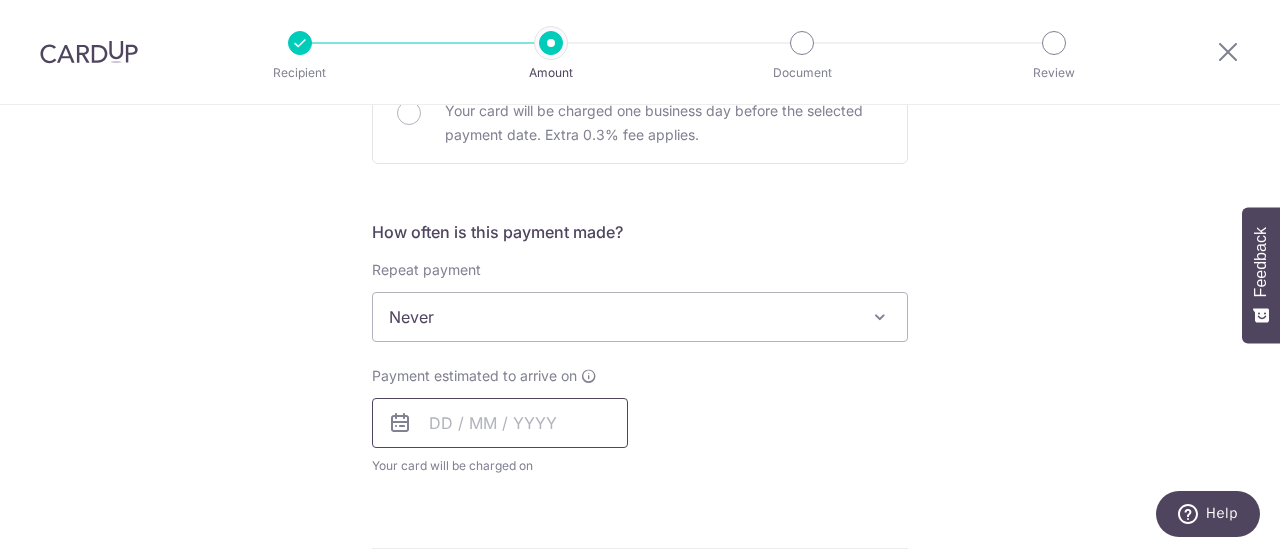 click at bounding box center [500, 423] 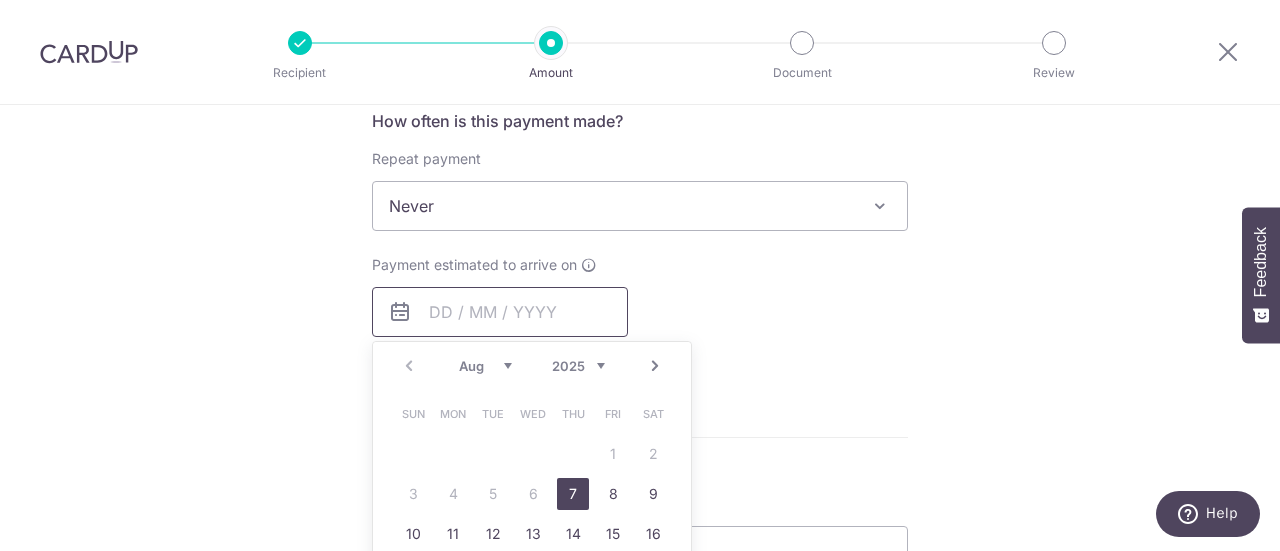 scroll, scrollTop: 1322, scrollLeft: 0, axis: vertical 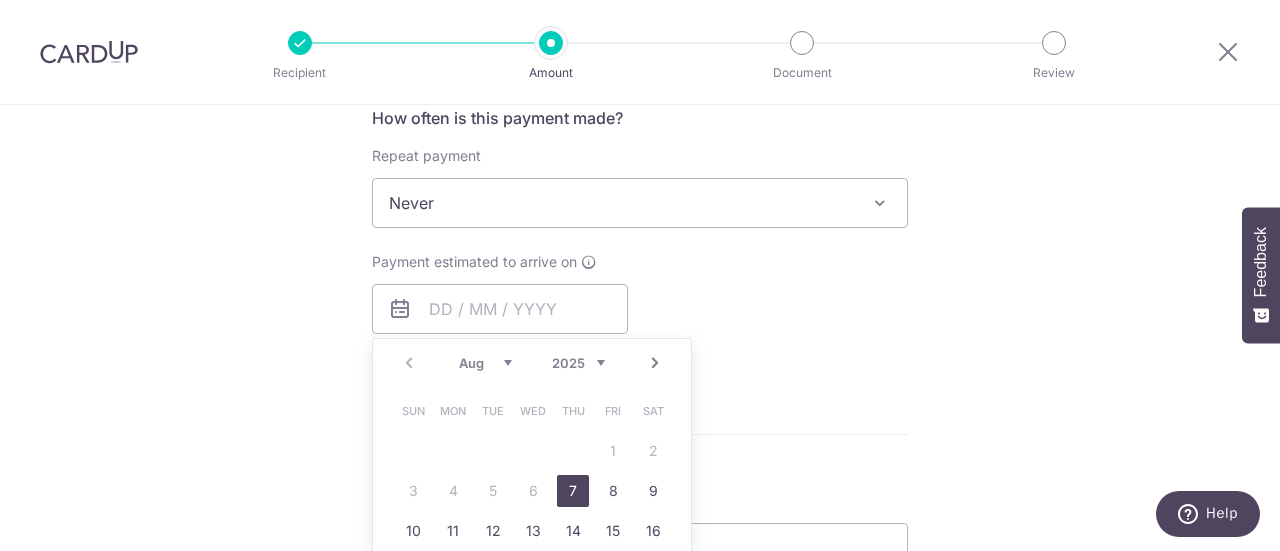 click on "7" at bounding box center (573, 491) 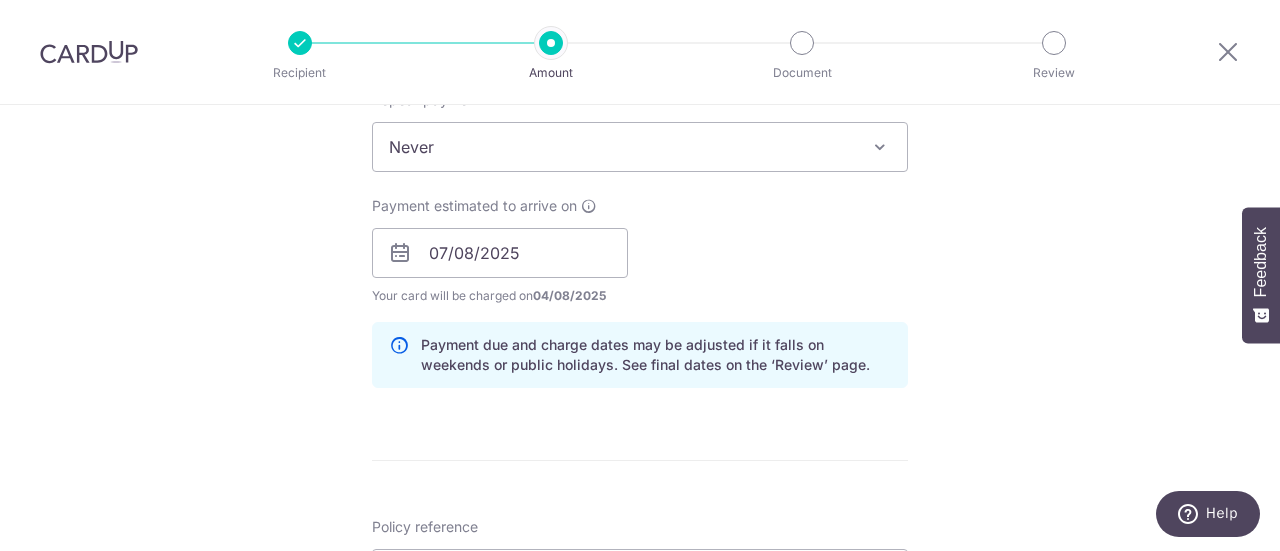 scroll, scrollTop: 1671, scrollLeft: 0, axis: vertical 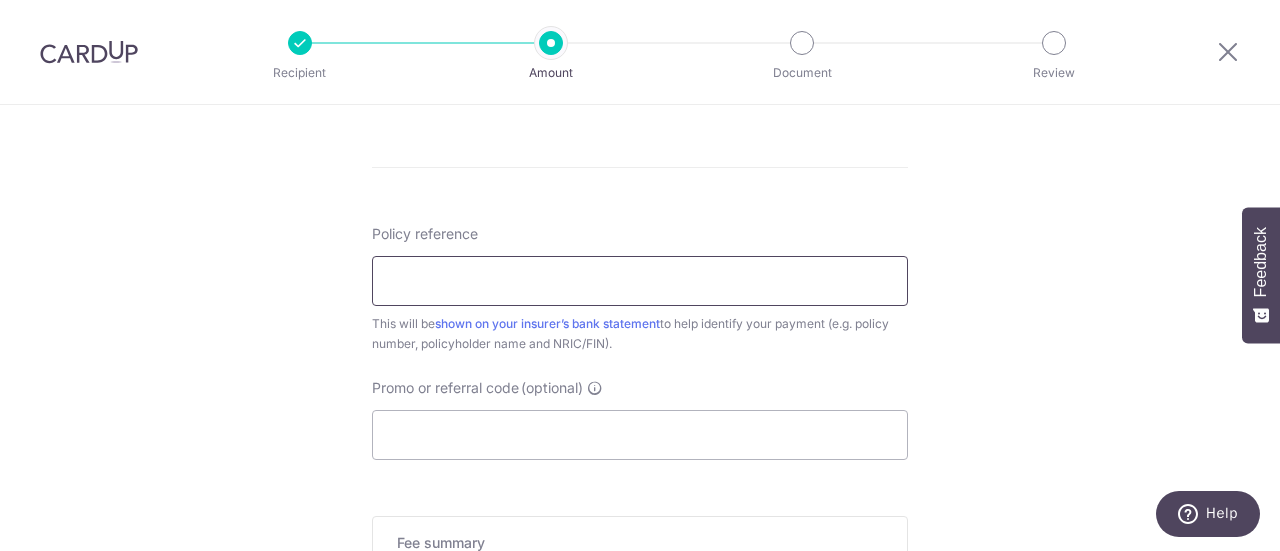 click on "Policy reference" at bounding box center [640, 281] 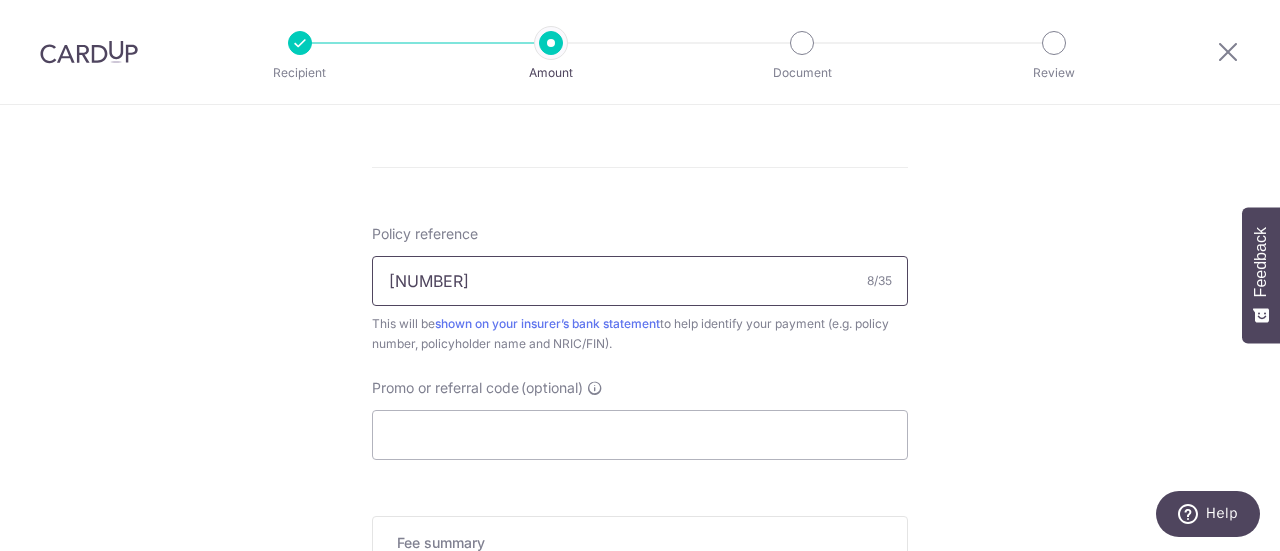 type on "56189331" 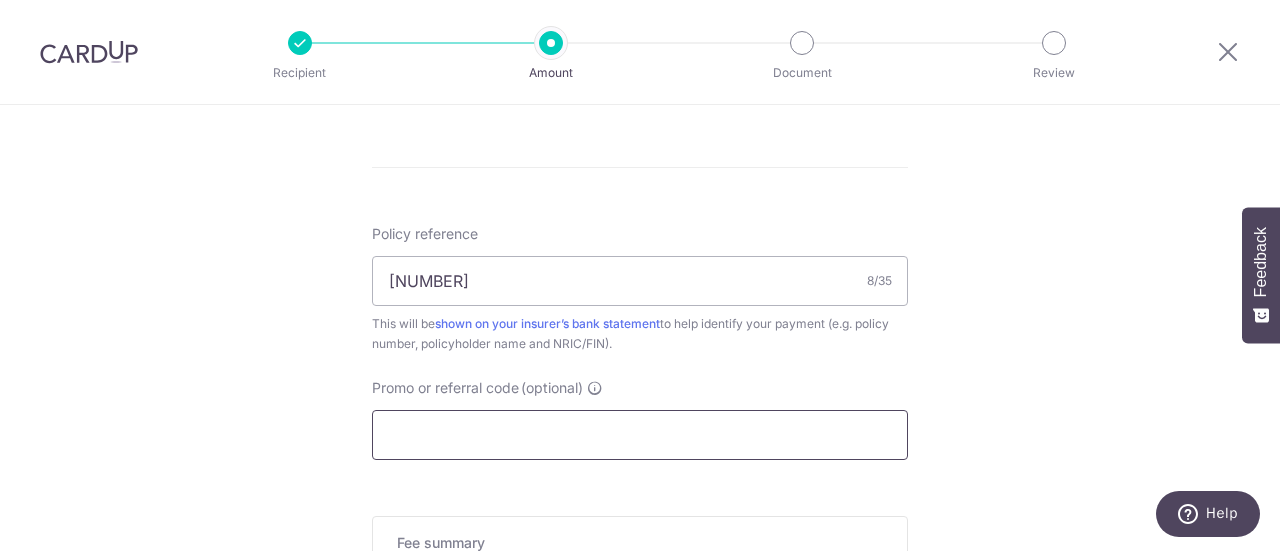 click on "Promo or referral code
(optional)" at bounding box center [640, 435] 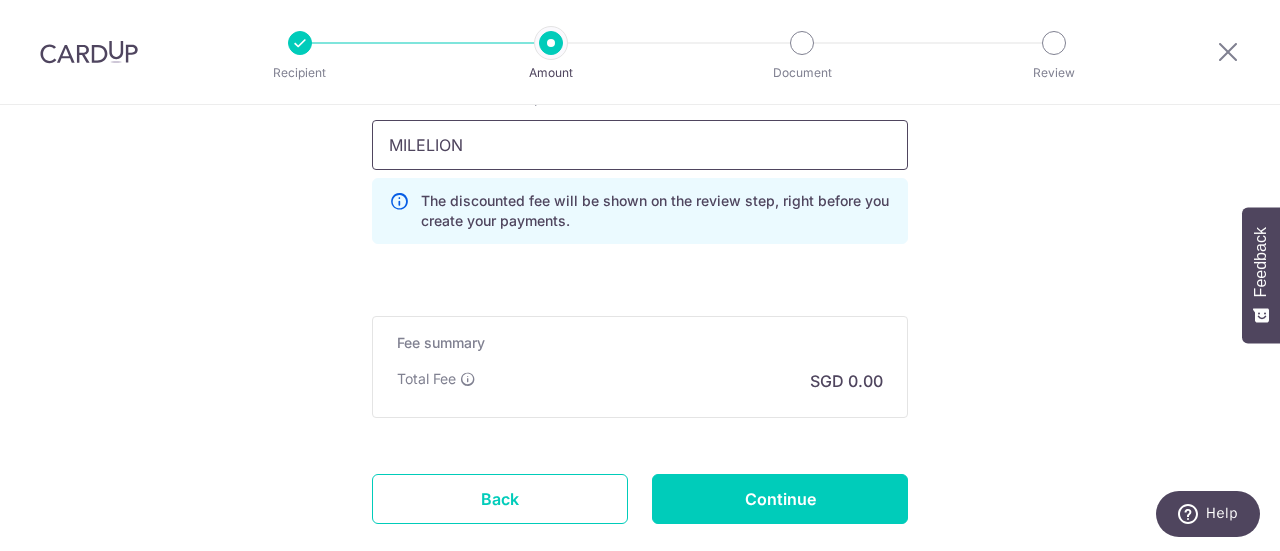 scroll, scrollTop: 1963, scrollLeft: 0, axis: vertical 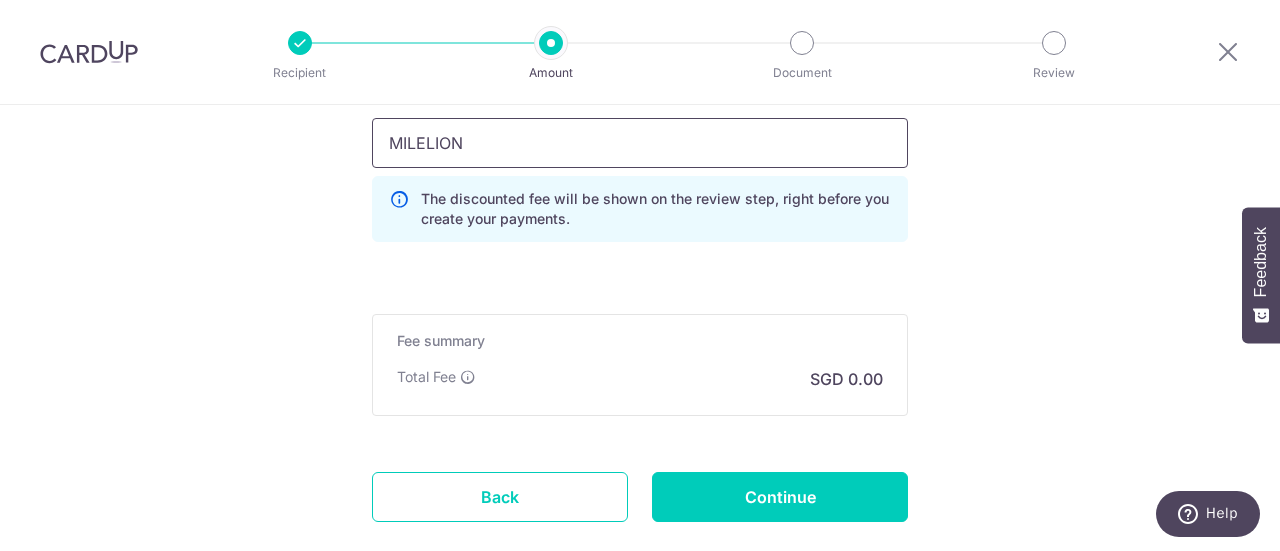 type on "MILELION" 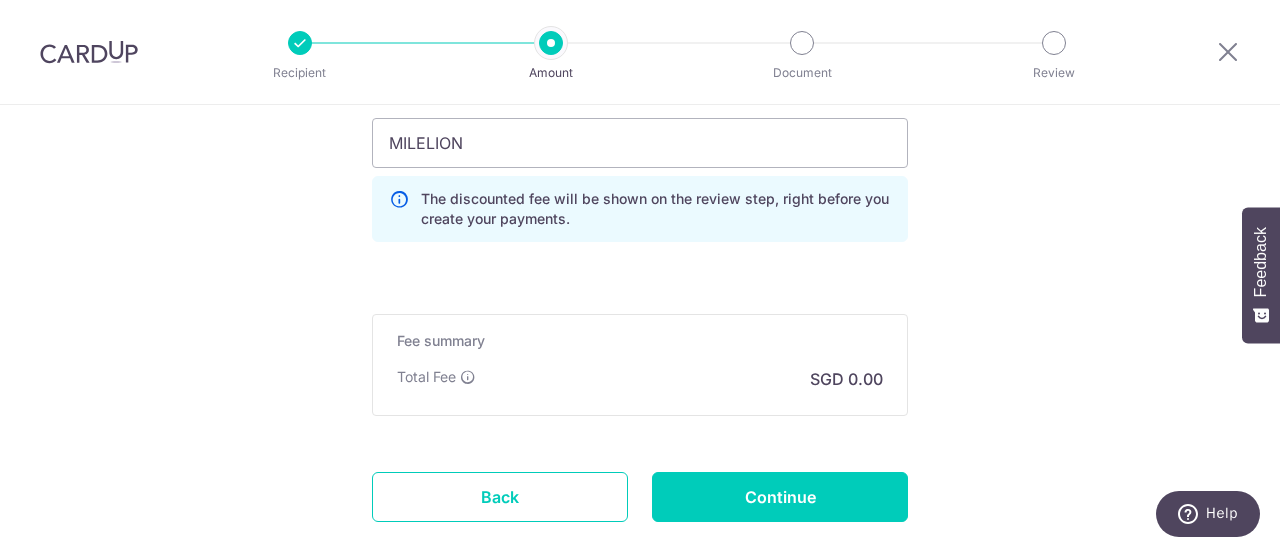 click on "Tell us more about your payment
Enter payment amount
SGD
1,445.60
1445.60
Select Card
Add new card
Add credit card
Your Cards
**** 7168
Secure 256-bit SSL
Text
New card details
Card
Secure 256-bit SSL" at bounding box center [640, -593] 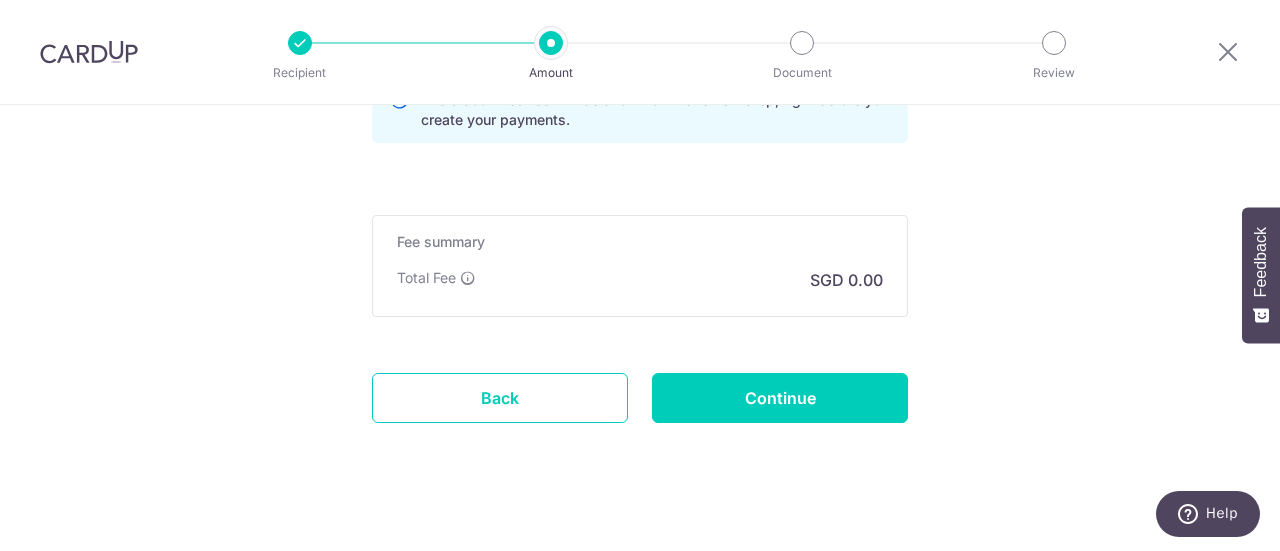 scroll, scrollTop: 2076, scrollLeft: 0, axis: vertical 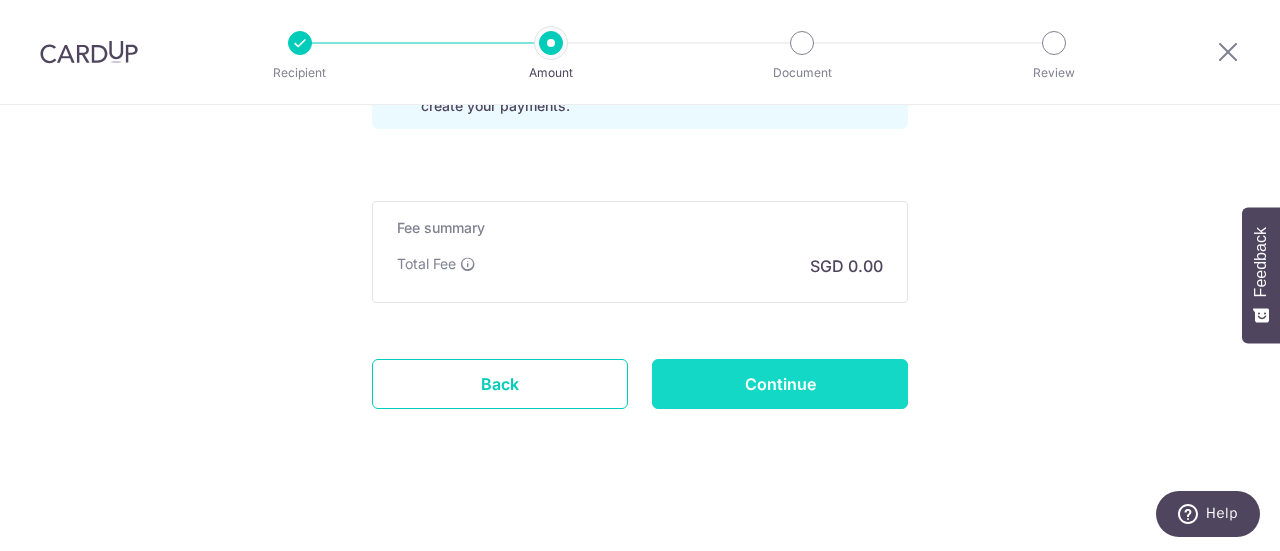 click on "Continue" at bounding box center [780, 384] 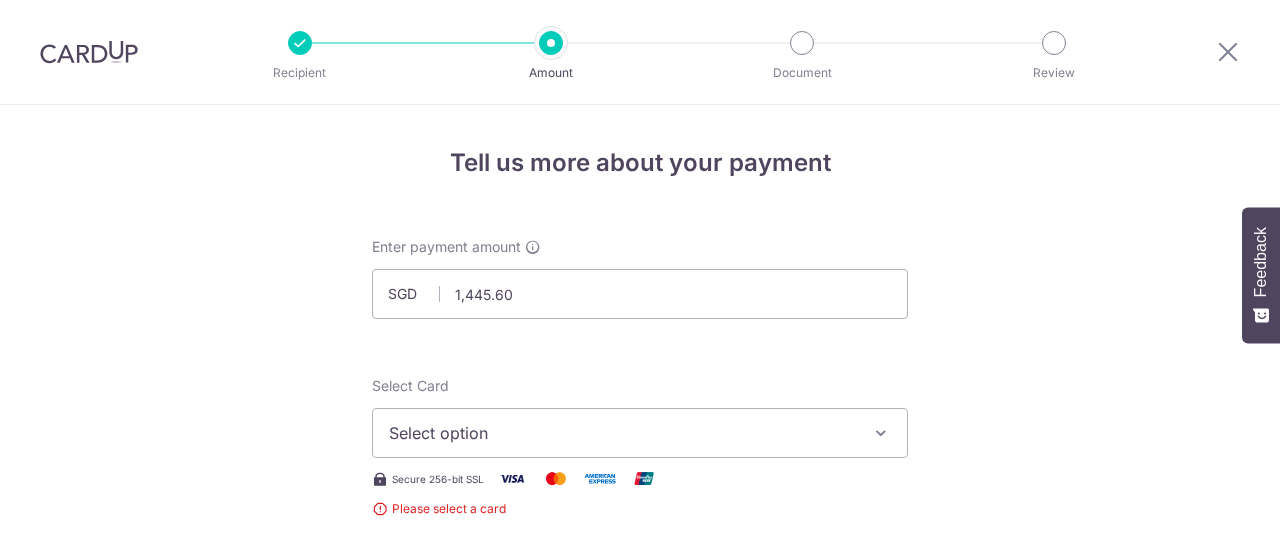 scroll, scrollTop: 0, scrollLeft: 0, axis: both 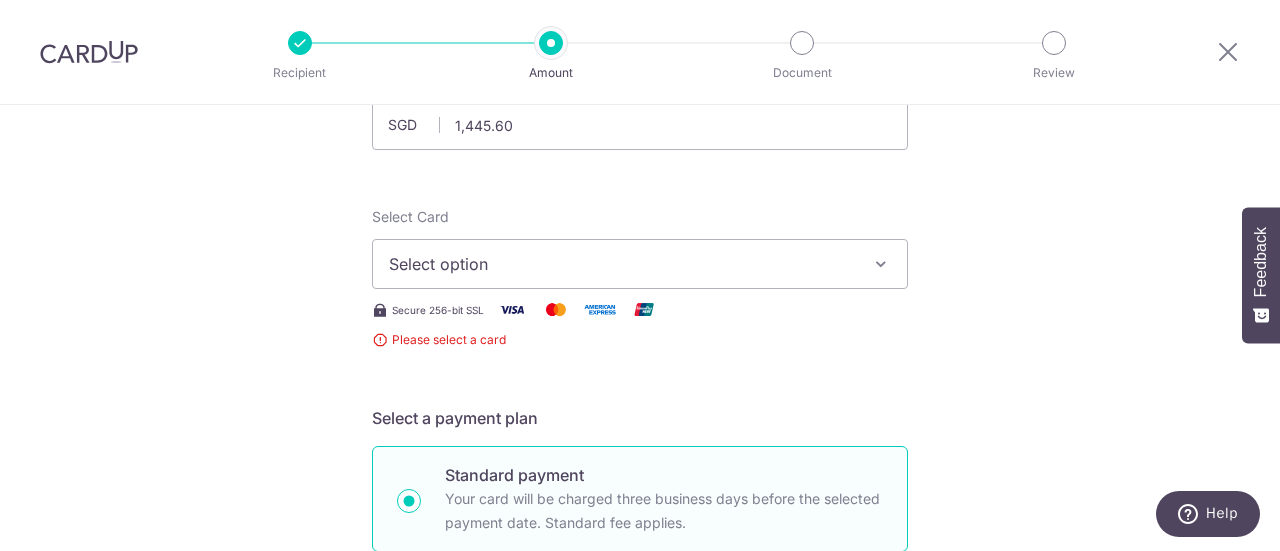 click on "Select option" at bounding box center [622, 264] 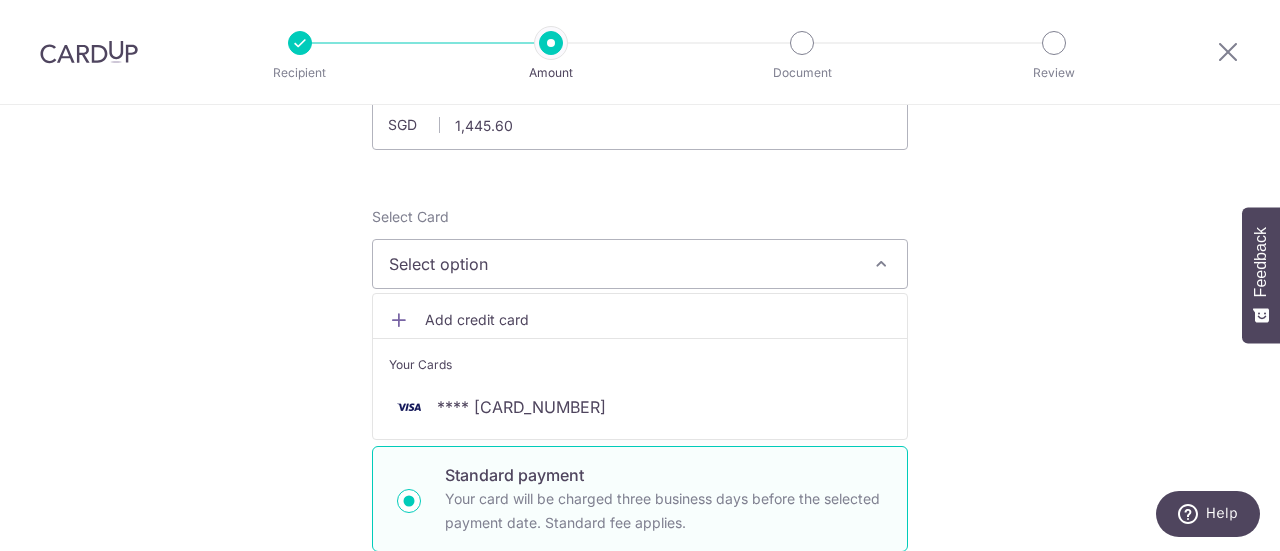click on "Add credit card" at bounding box center (658, 320) 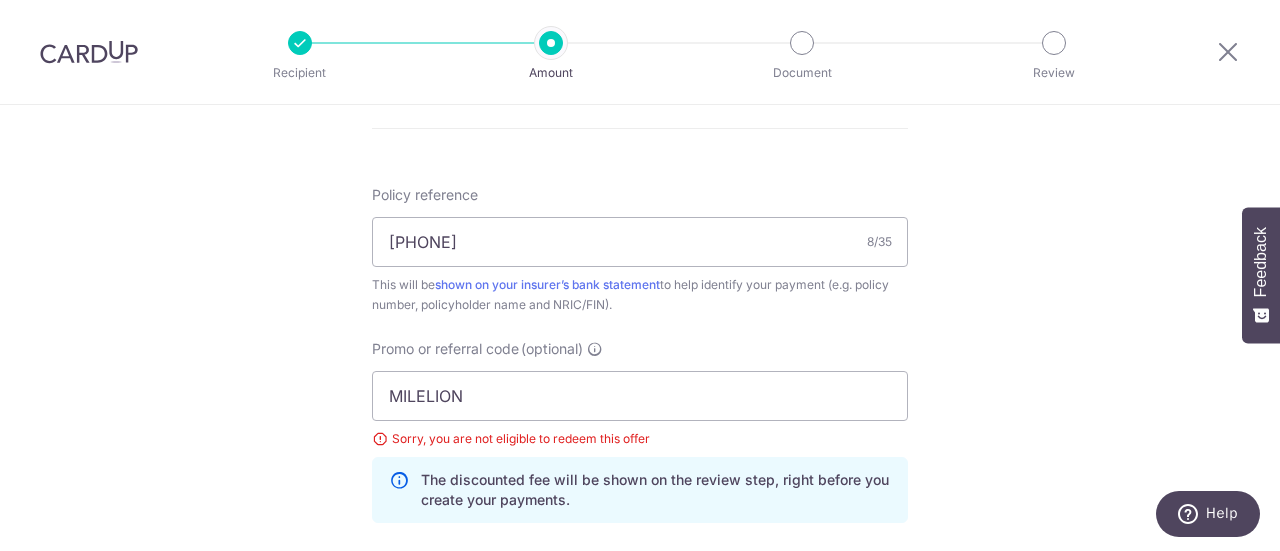 scroll, scrollTop: 1745, scrollLeft: 0, axis: vertical 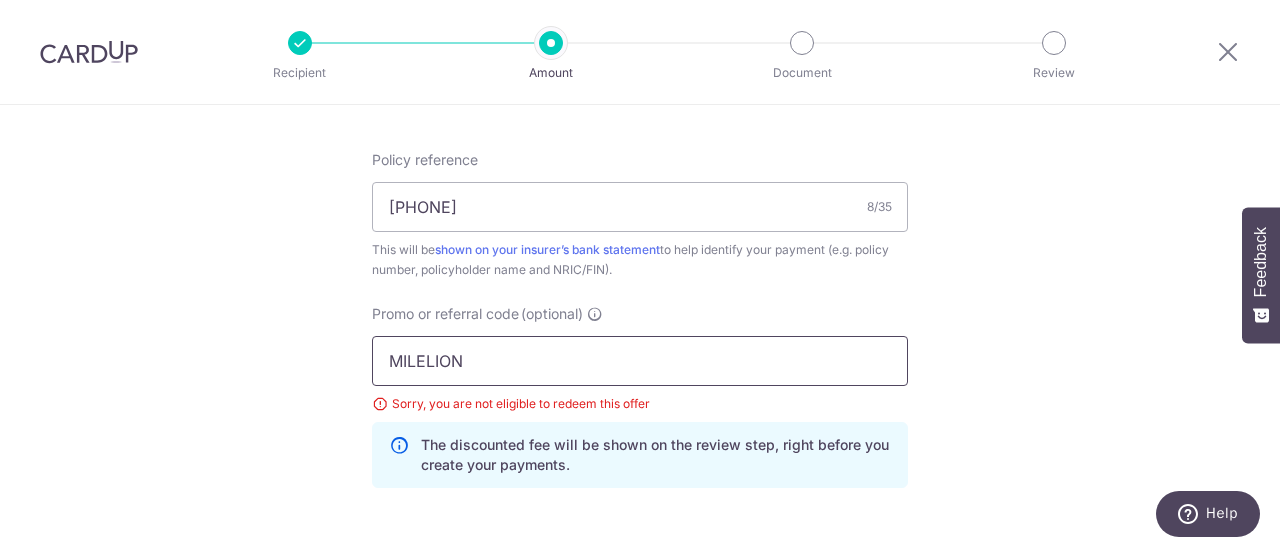 drag, startPoint x: 496, startPoint y: 353, endPoint x: 302, endPoint y: 389, distance: 197.31194 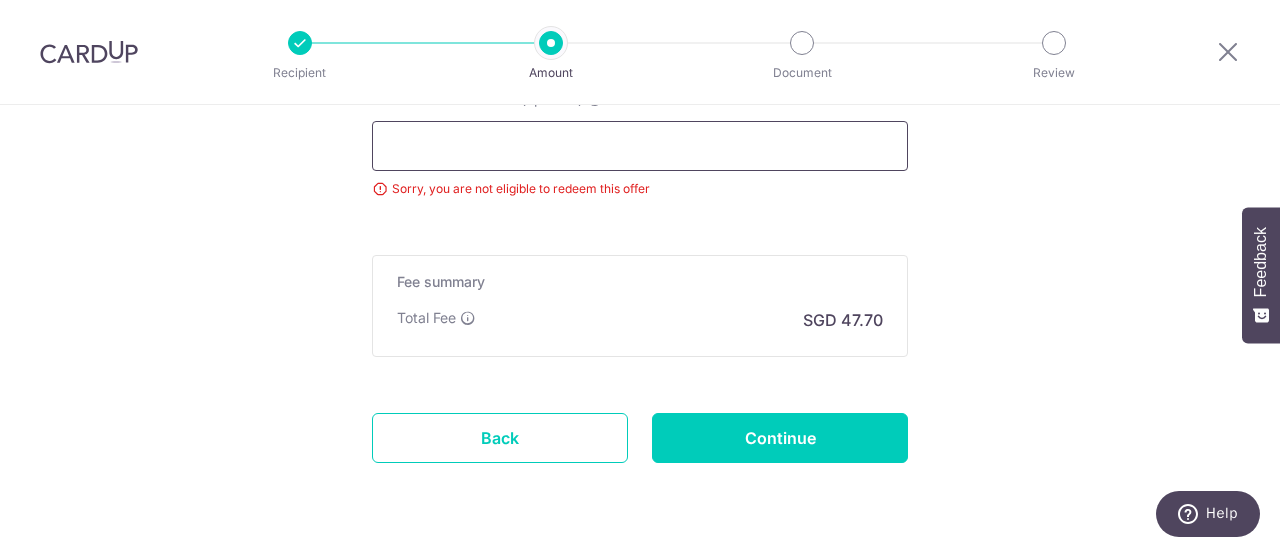 scroll, scrollTop: 2015, scrollLeft: 0, axis: vertical 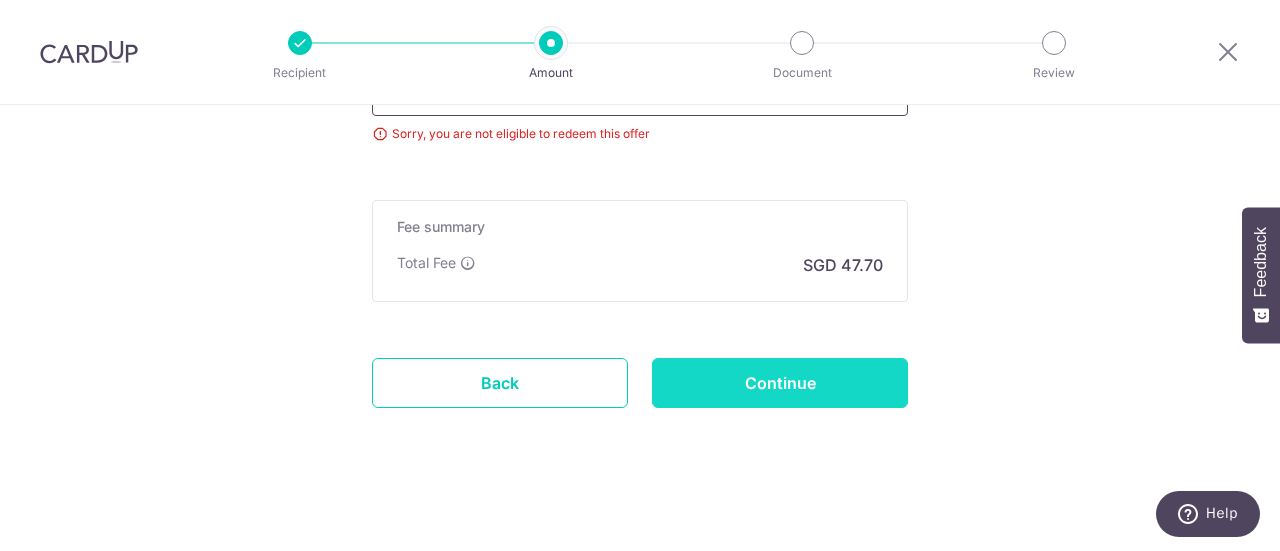 type 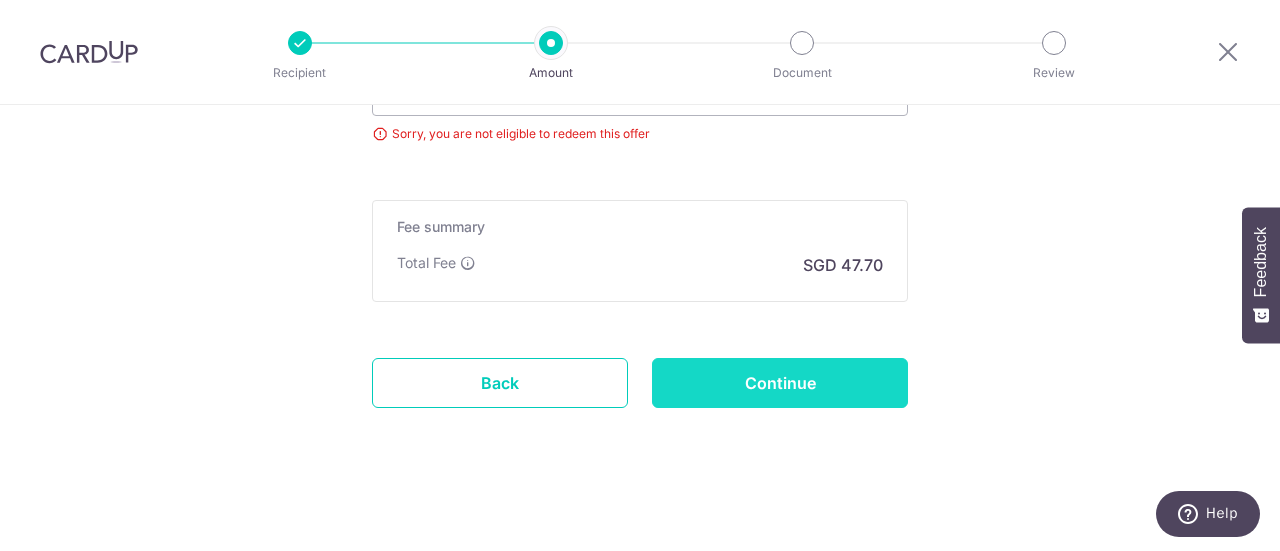 click on "Continue" at bounding box center (780, 383) 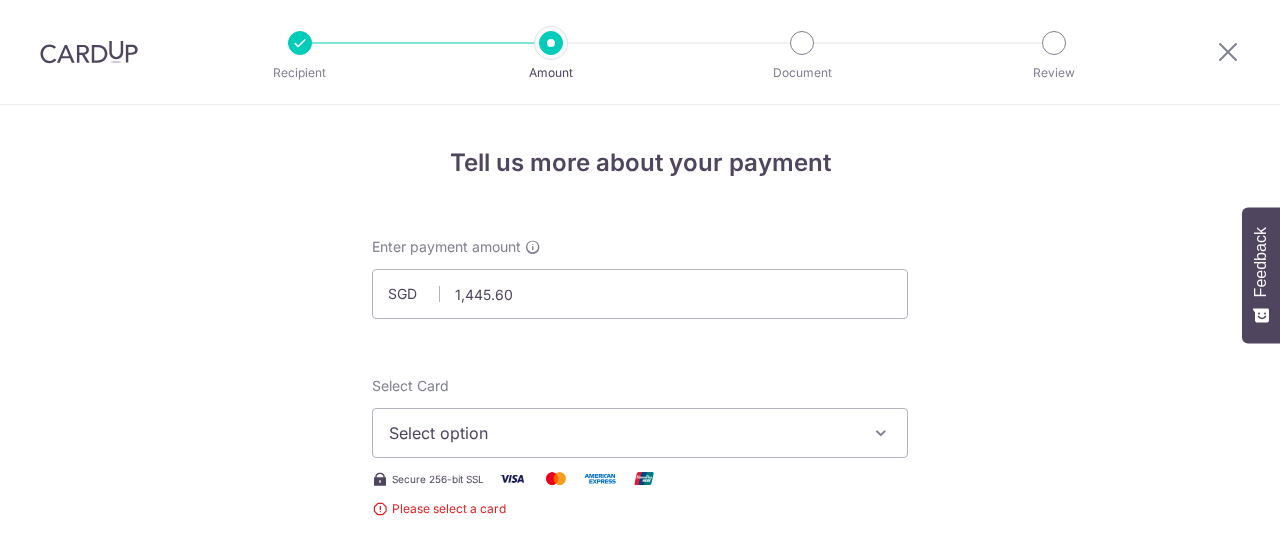 scroll, scrollTop: 0, scrollLeft: 0, axis: both 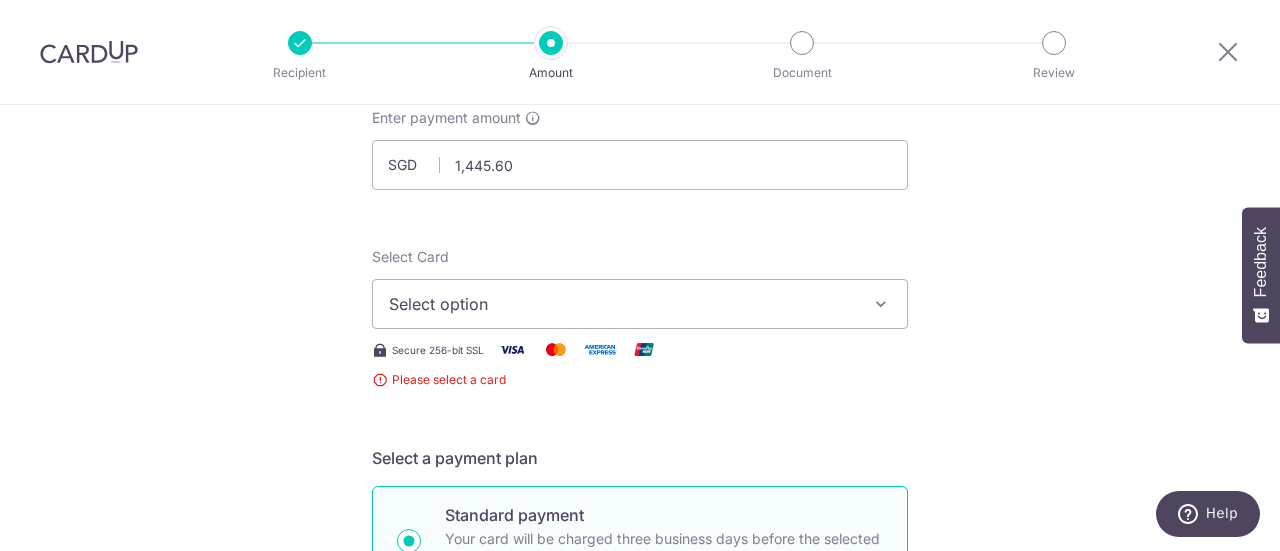 click on "Select option" at bounding box center (622, 304) 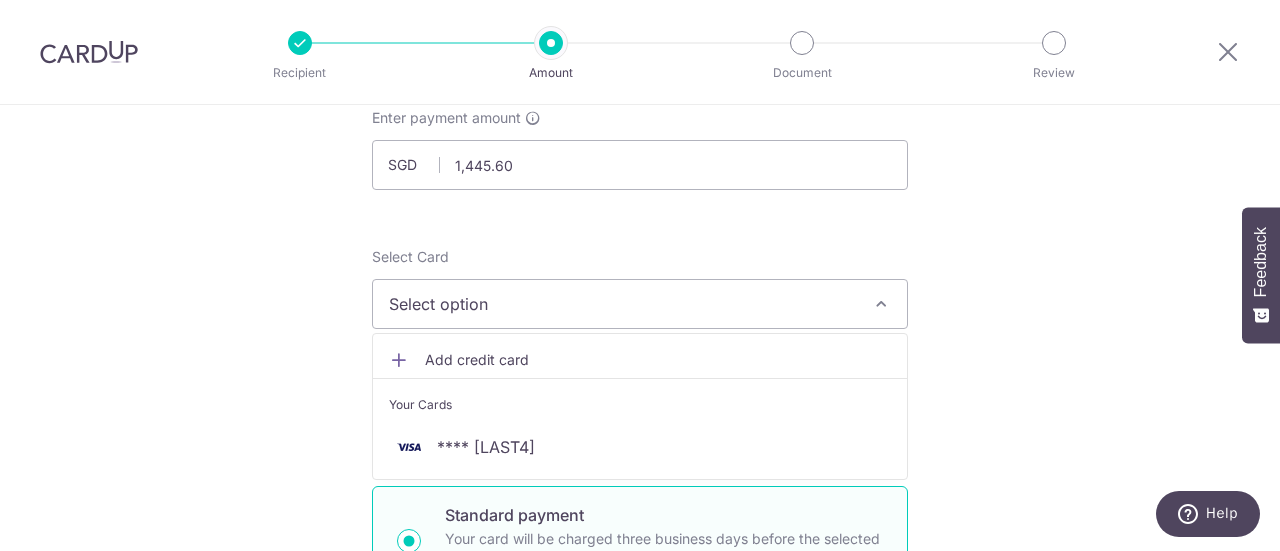 click on "Add credit card" at bounding box center (640, 360) 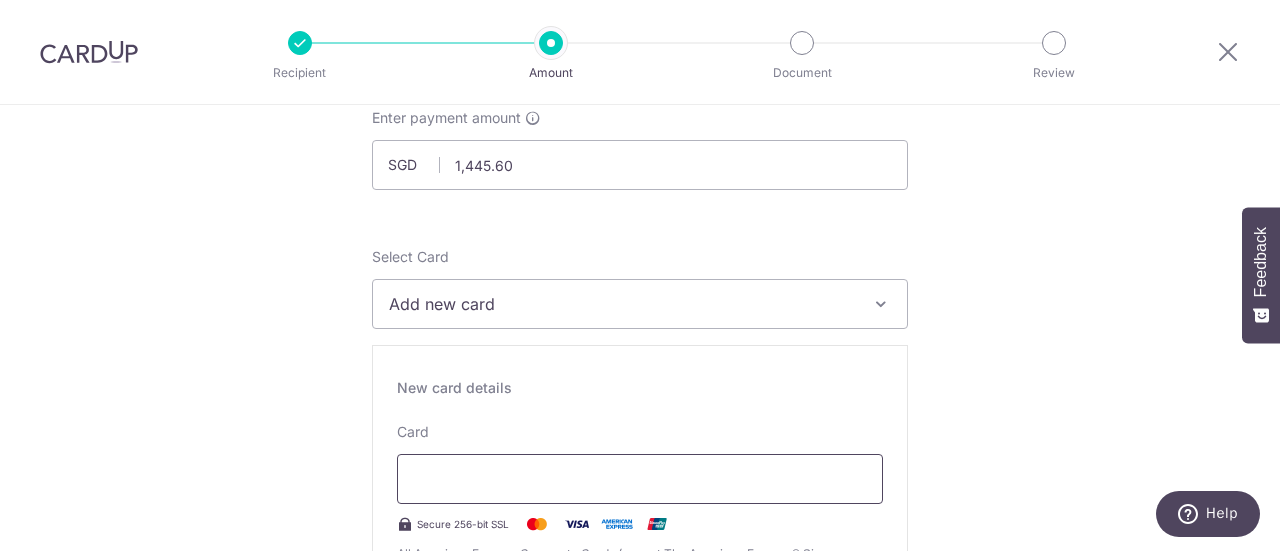 click at bounding box center [640, 479] 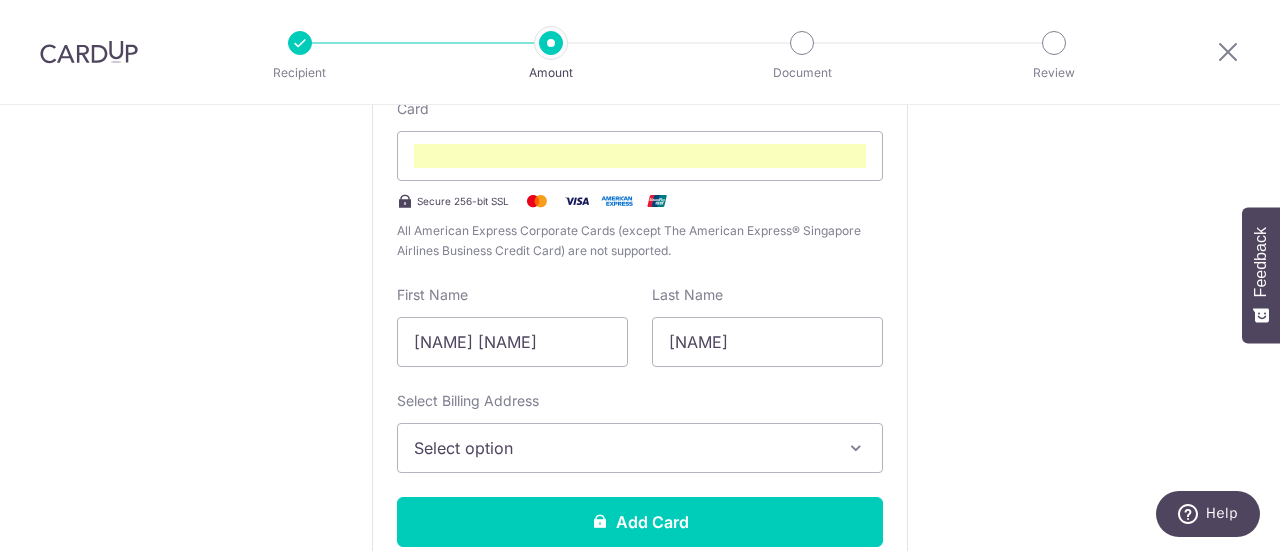 scroll, scrollTop: 454, scrollLeft: 0, axis: vertical 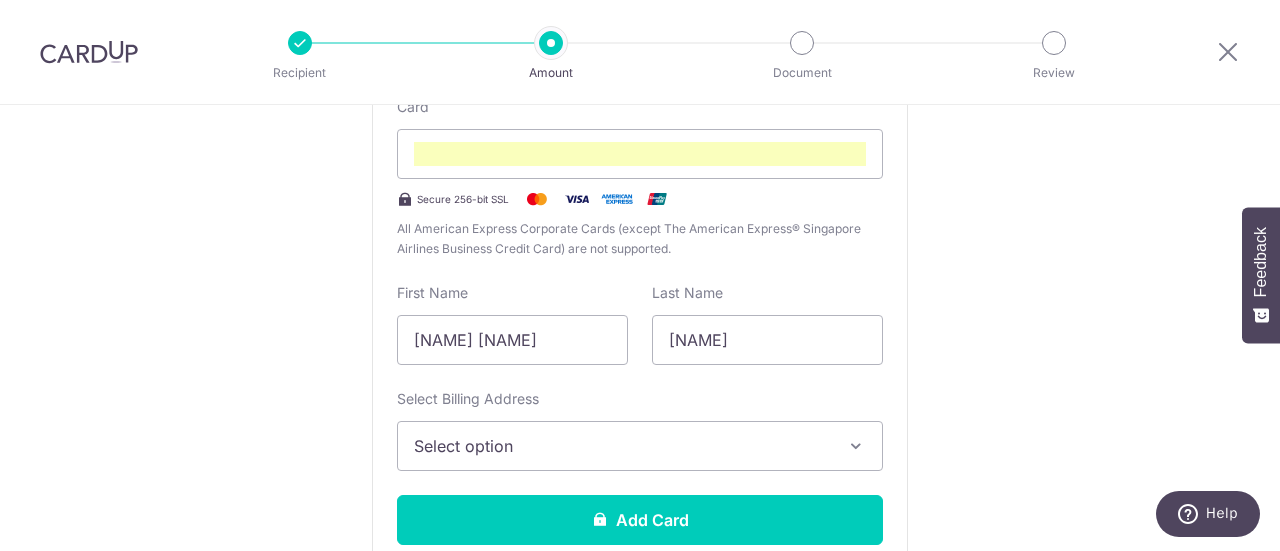 click on "Select option" at bounding box center (622, 446) 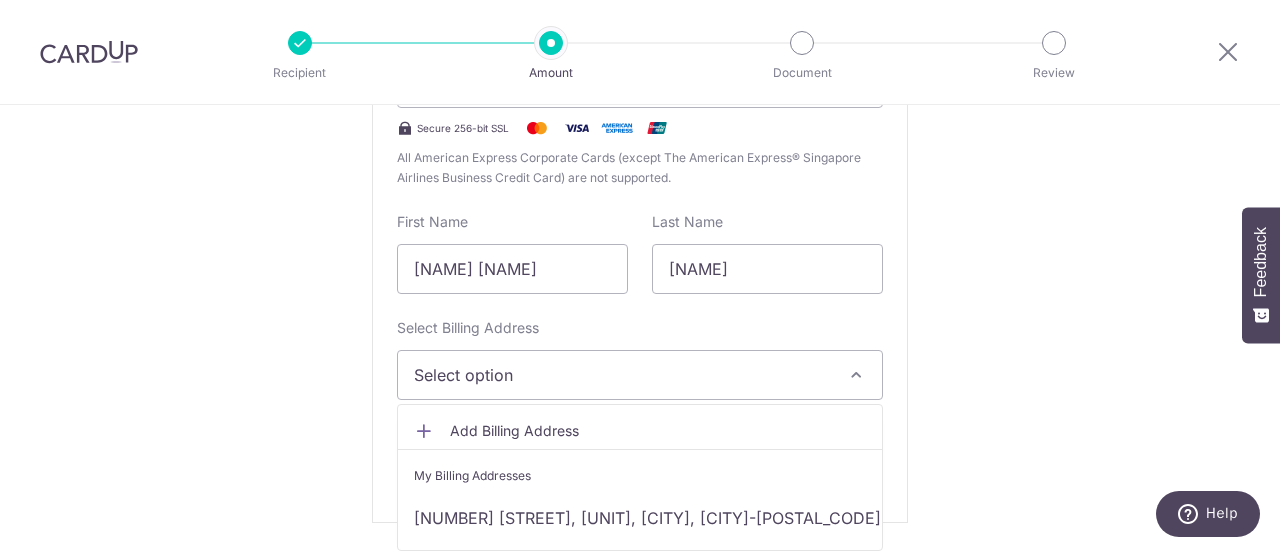 scroll, scrollTop: 526, scrollLeft: 0, axis: vertical 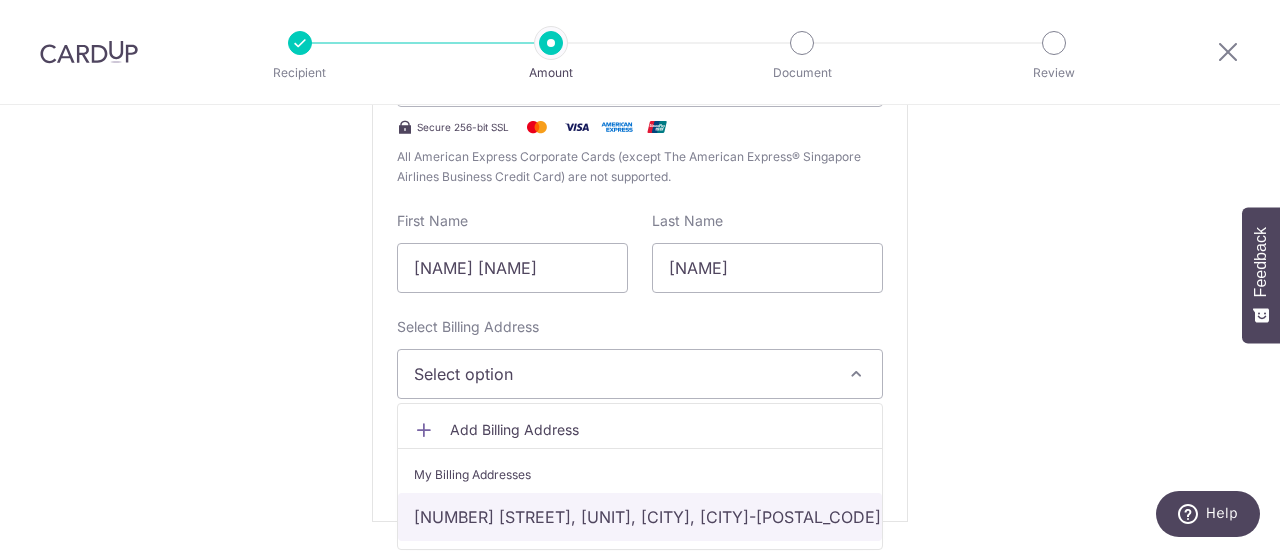 click on "[NUMBER] [STREET], [UNIT], [CITY], [COUNTRY]-[POSTAL_CODE]" at bounding box center (640, 517) 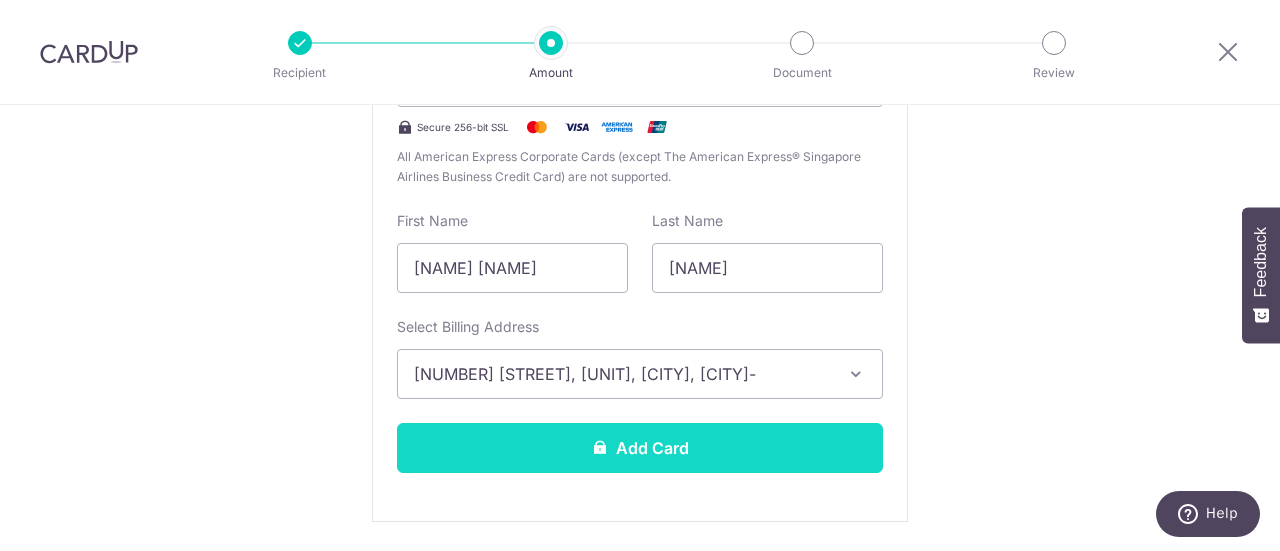 click on "Add Card" at bounding box center [640, 448] 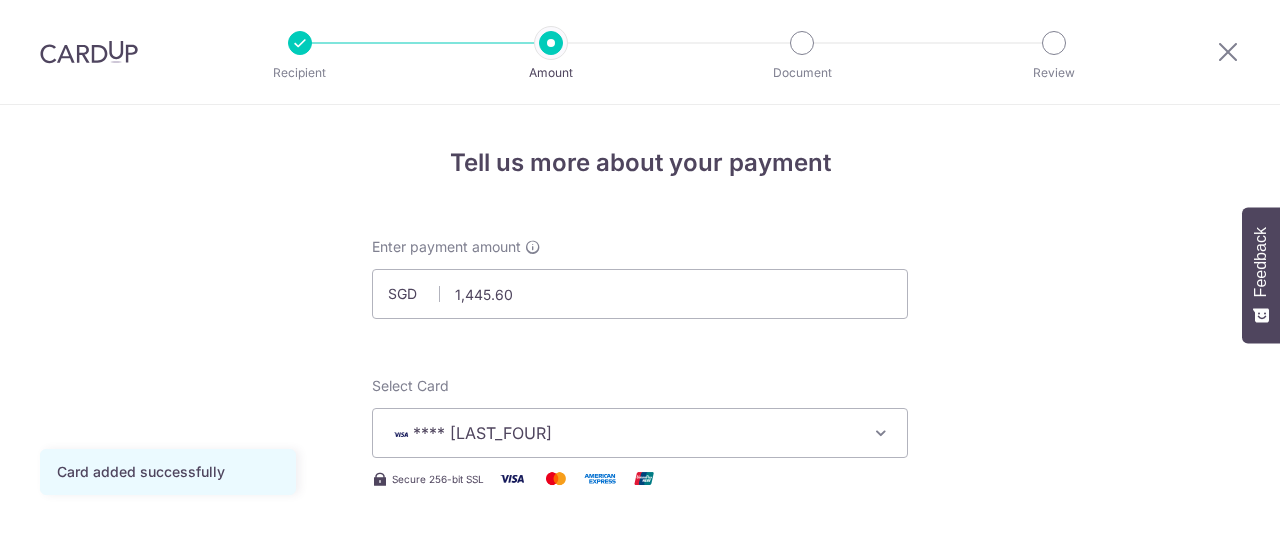 scroll, scrollTop: 0, scrollLeft: 0, axis: both 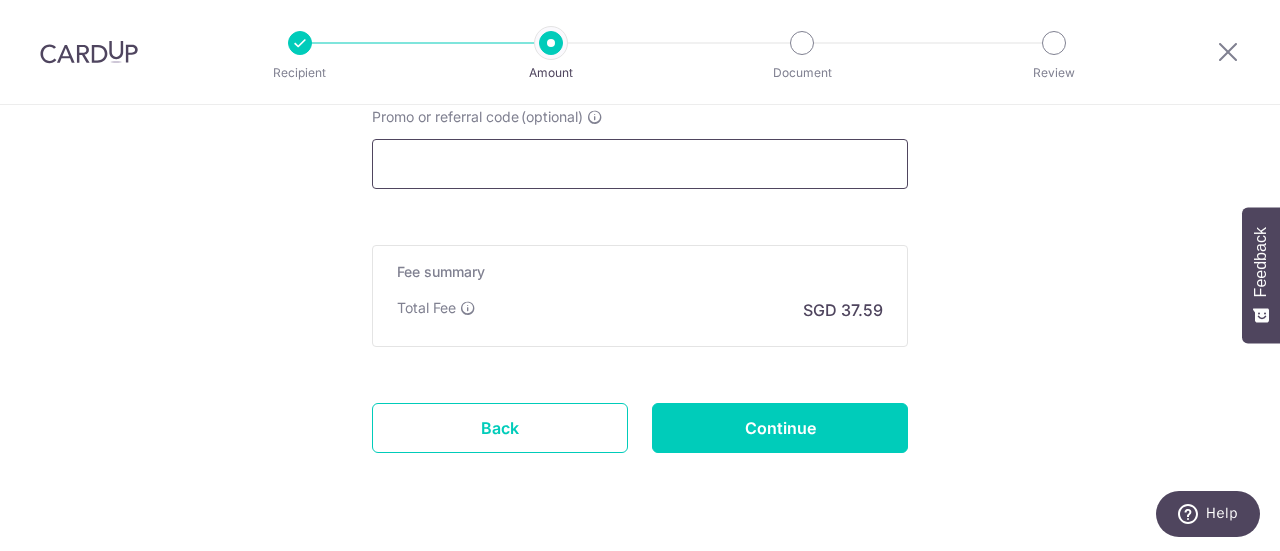 click on "Promo or referral code
(optional)" at bounding box center [640, 164] 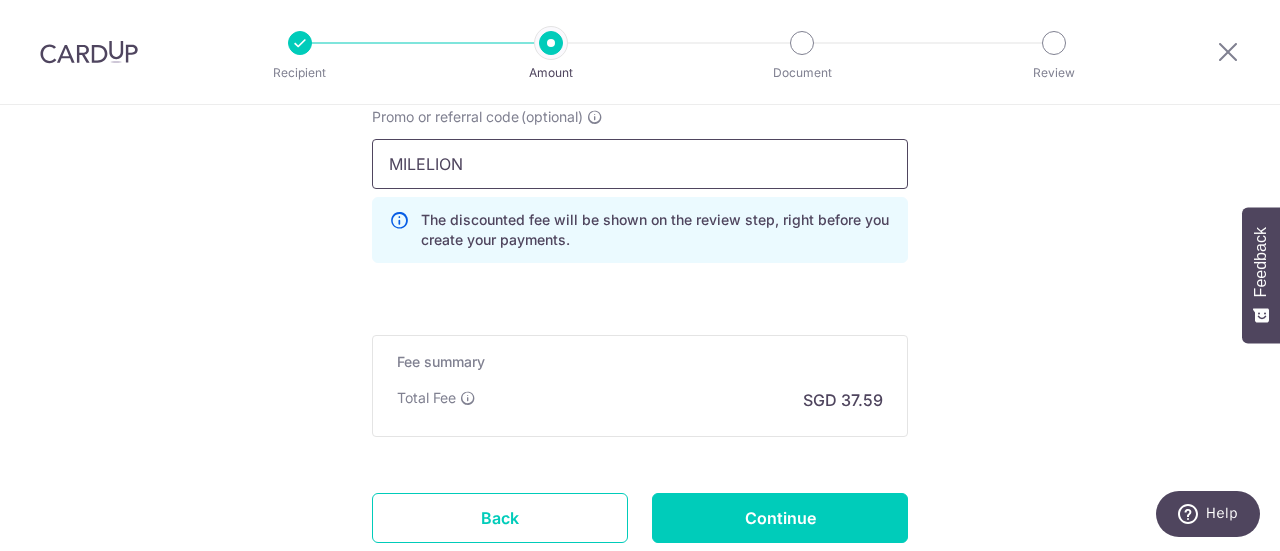 type on "MILELION" 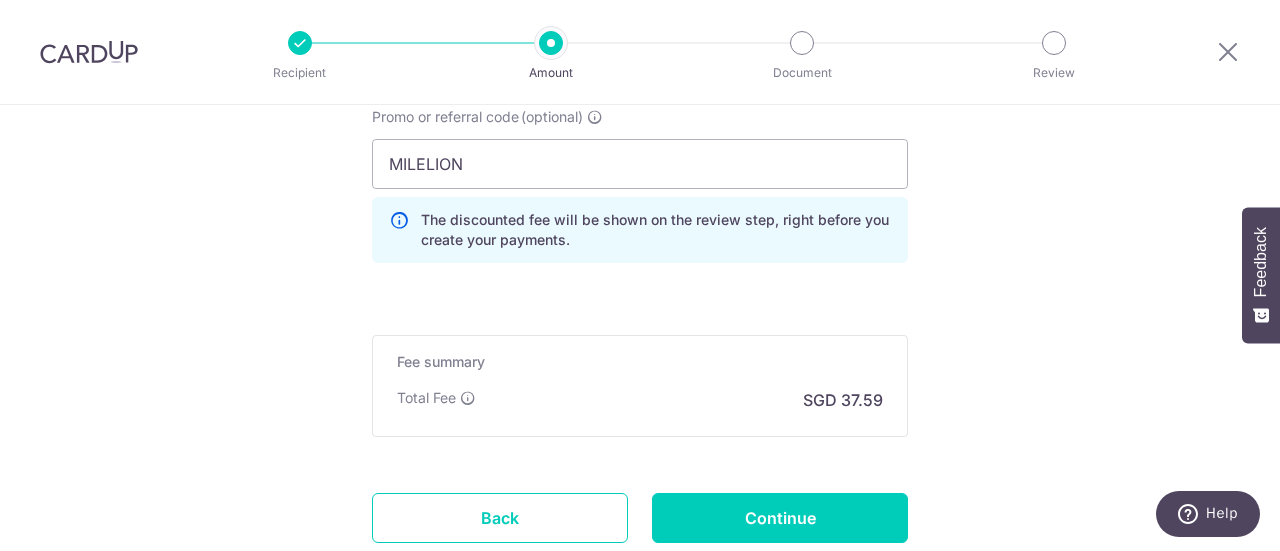 click on "Tell us more about your payment
Enter payment amount
SGD
1,445.60
1445.60
Card added successfully
Select Card
**** 0072
Add credit card
Your Cards
**** 7168
**** 0072
Secure 256-bit SSL
Text
New card details
Card" at bounding box center (640, -298) 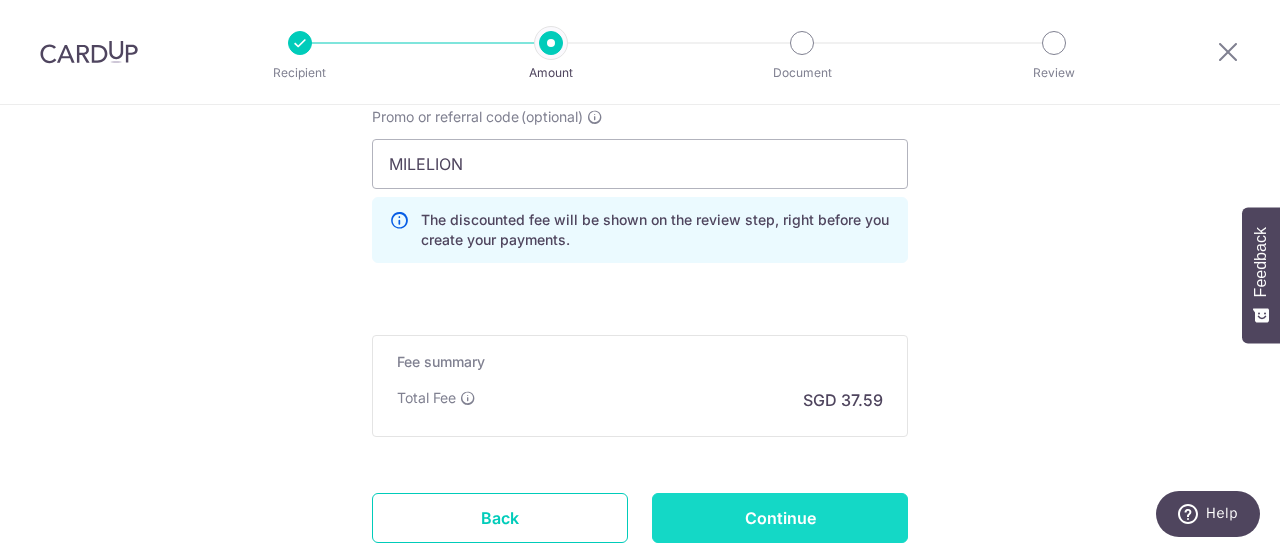 click on "Continue" at bounding box center (780, 518) 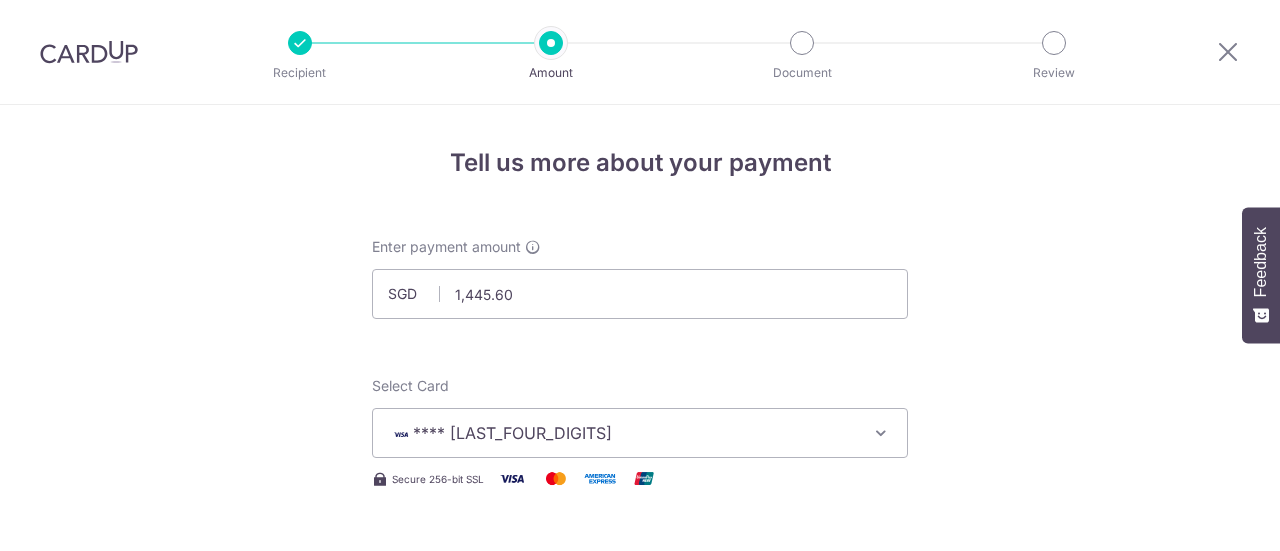 scroll, scrollTop: 0, scrollLeft: 0, axis: both 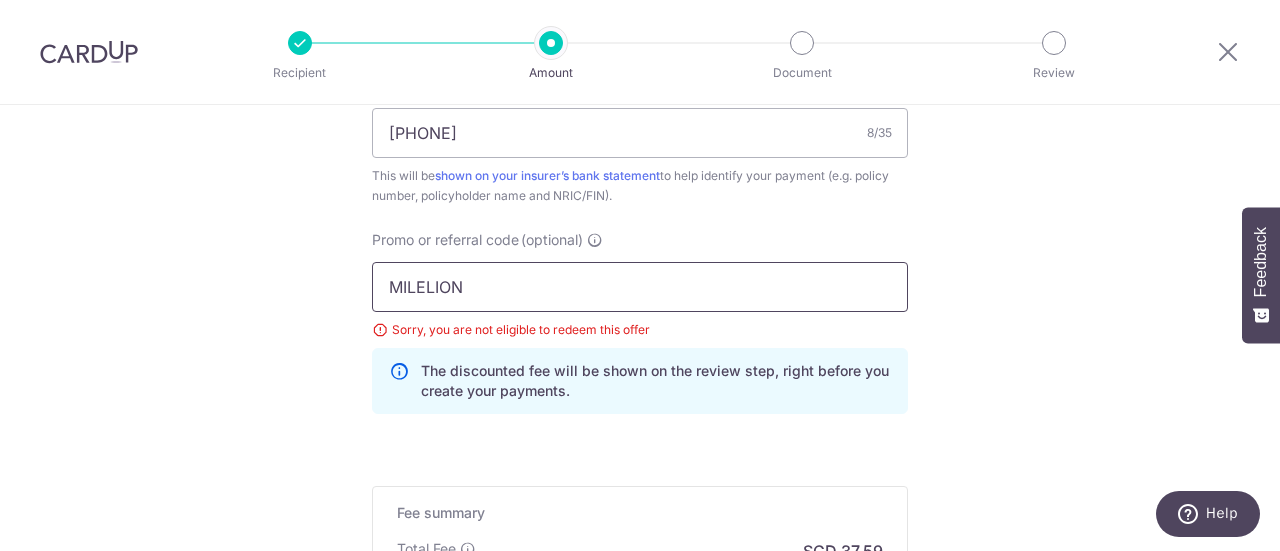 click on "MILELION" at bounding box center [640, 287] 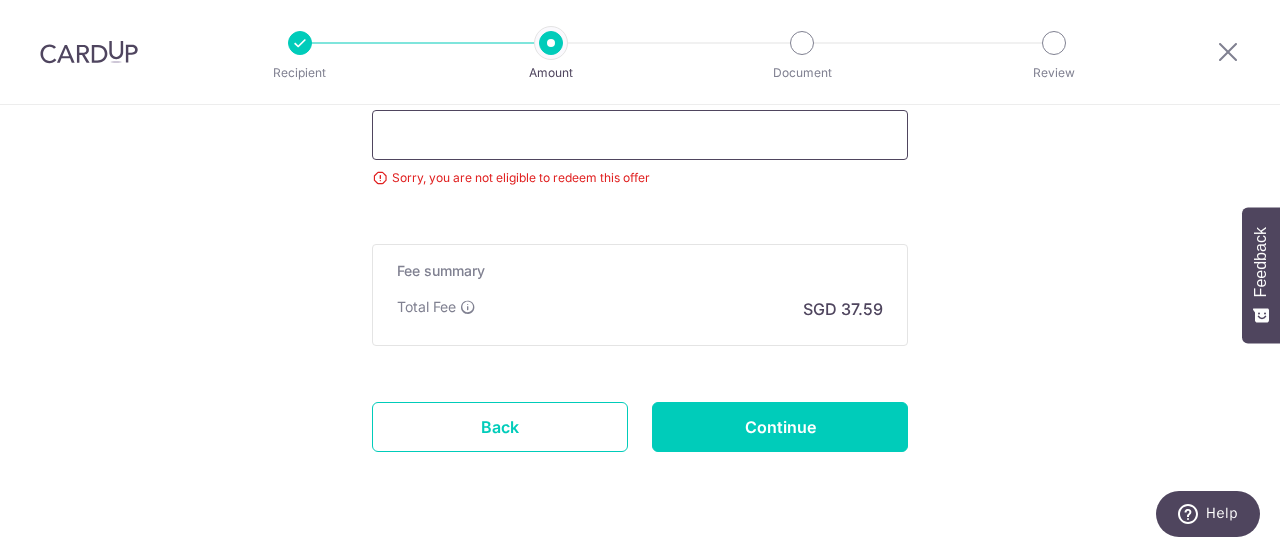 scroll, scrollTop: 1428, scrollLeft: 0, axis: vertical 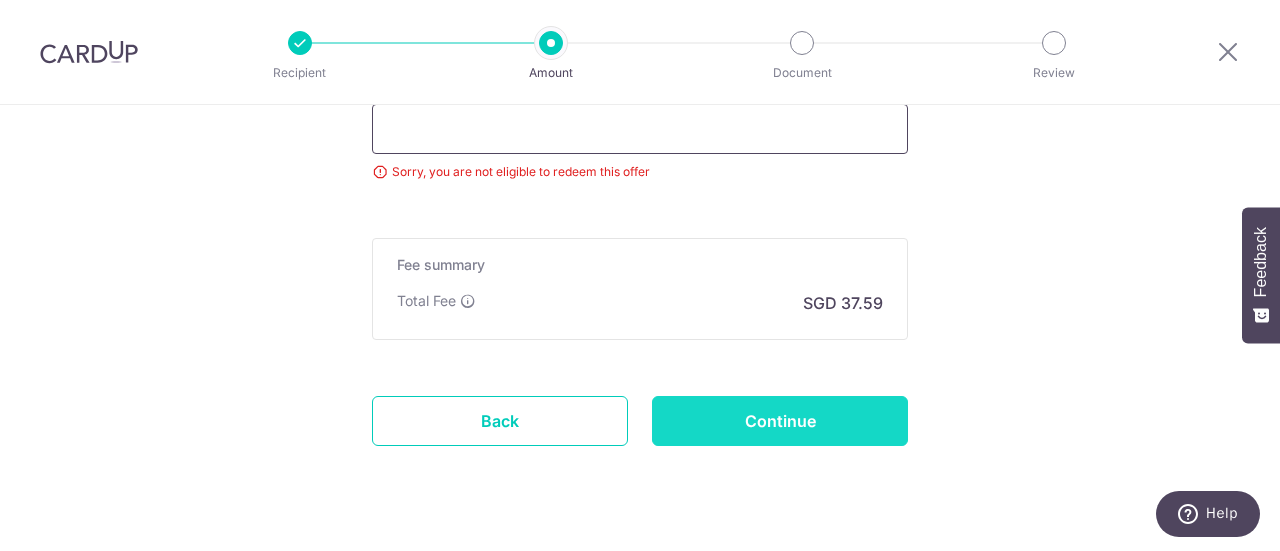 type 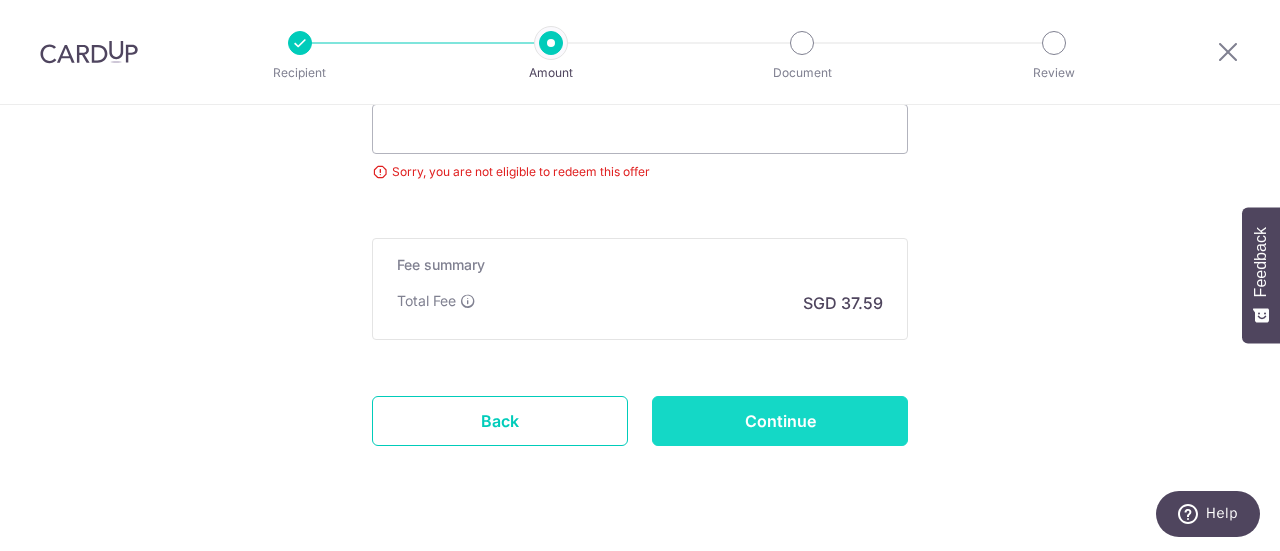 click on "Continue" at bounding box center [780, 421] 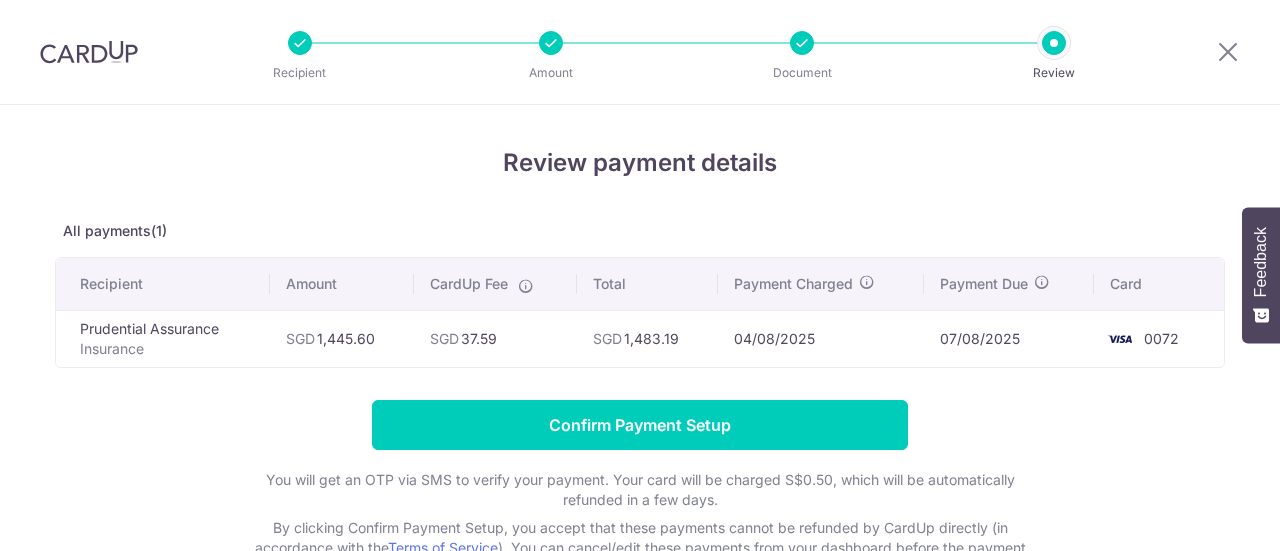 scroll, scrollTop: 0, scrollLeft: 0, axis: both 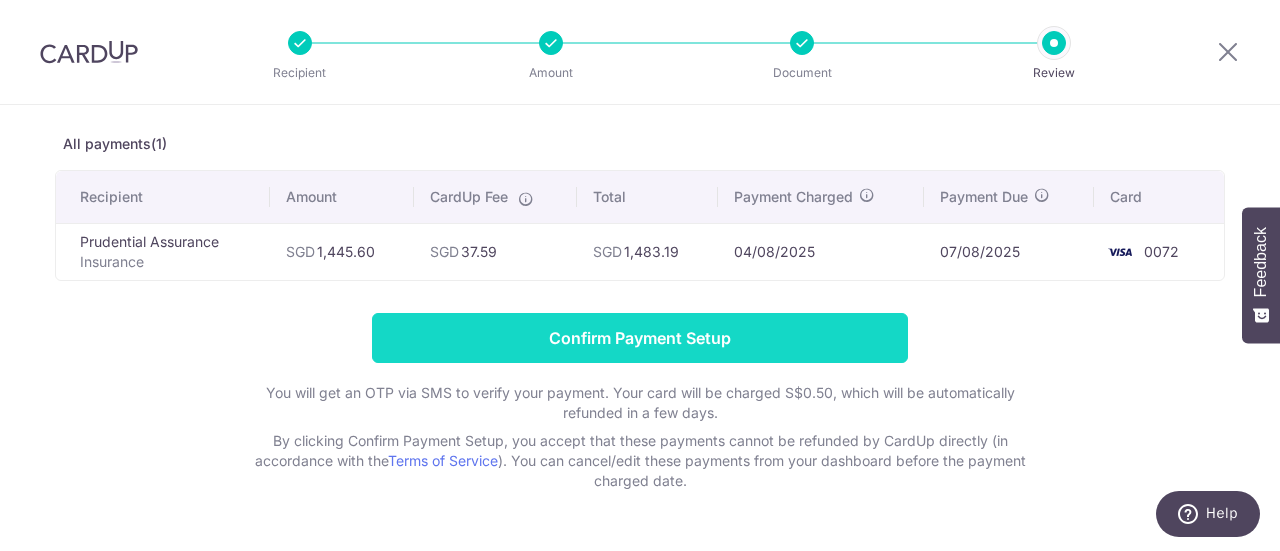 click on "Confirm Payment Setup" at bounding box center [640, 338] 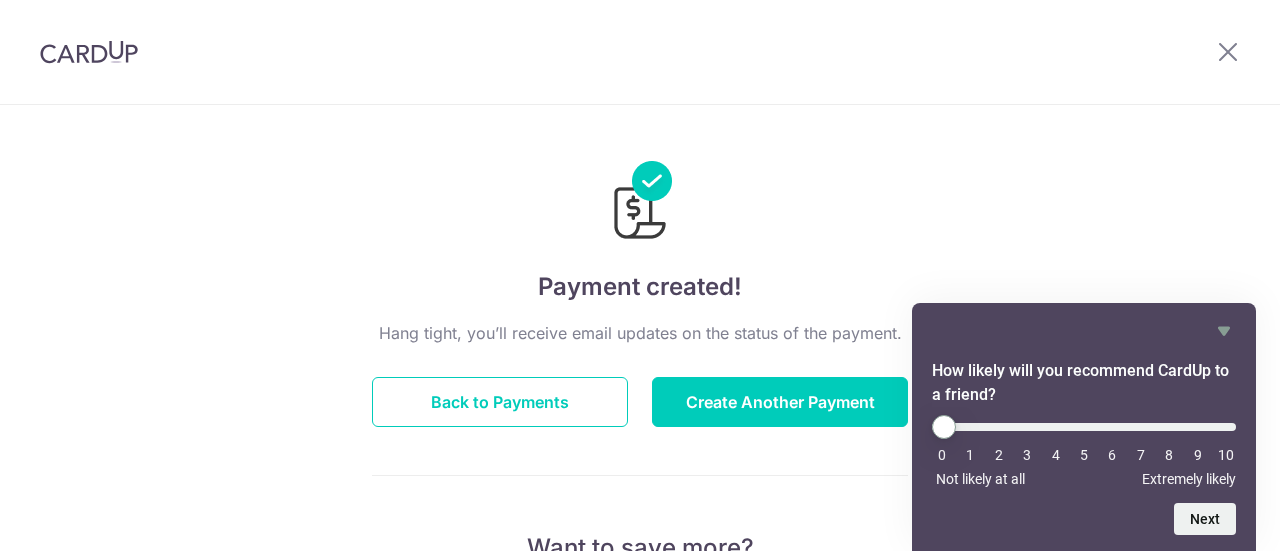 scroll, scrollTop: 0, scrollLeft: 0, axis: both 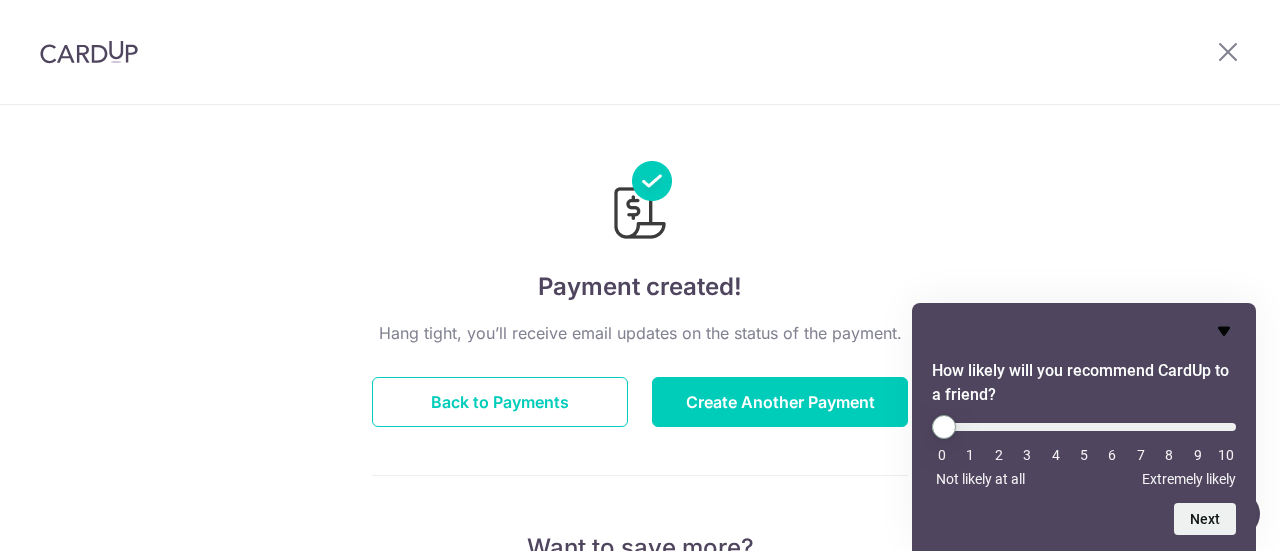 click 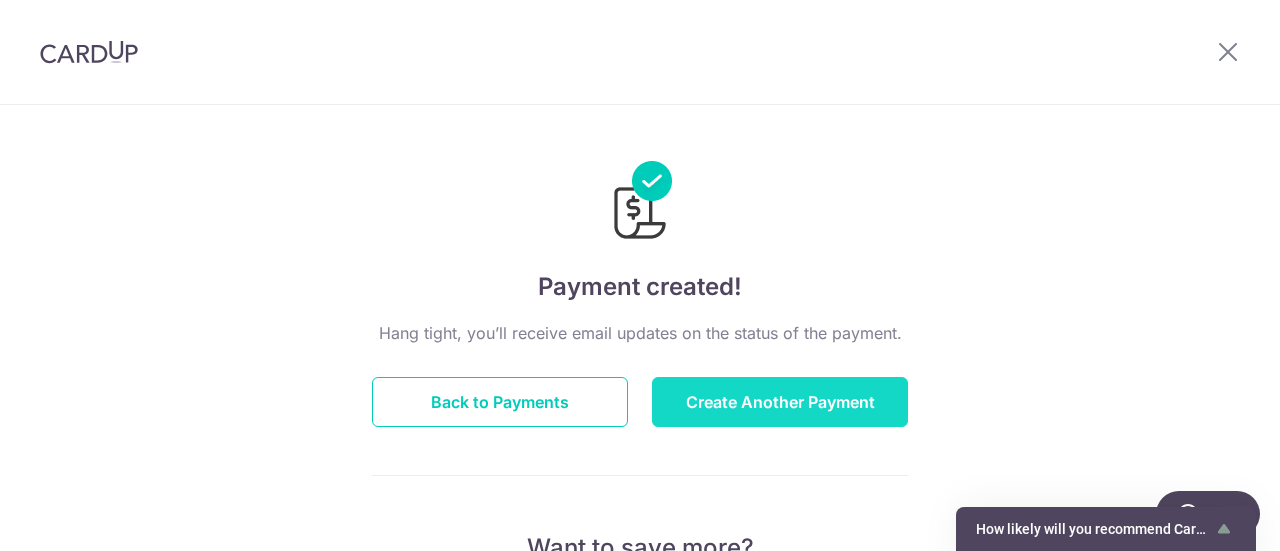 click on "Create Another Payment" at bounding box center (780, 402) 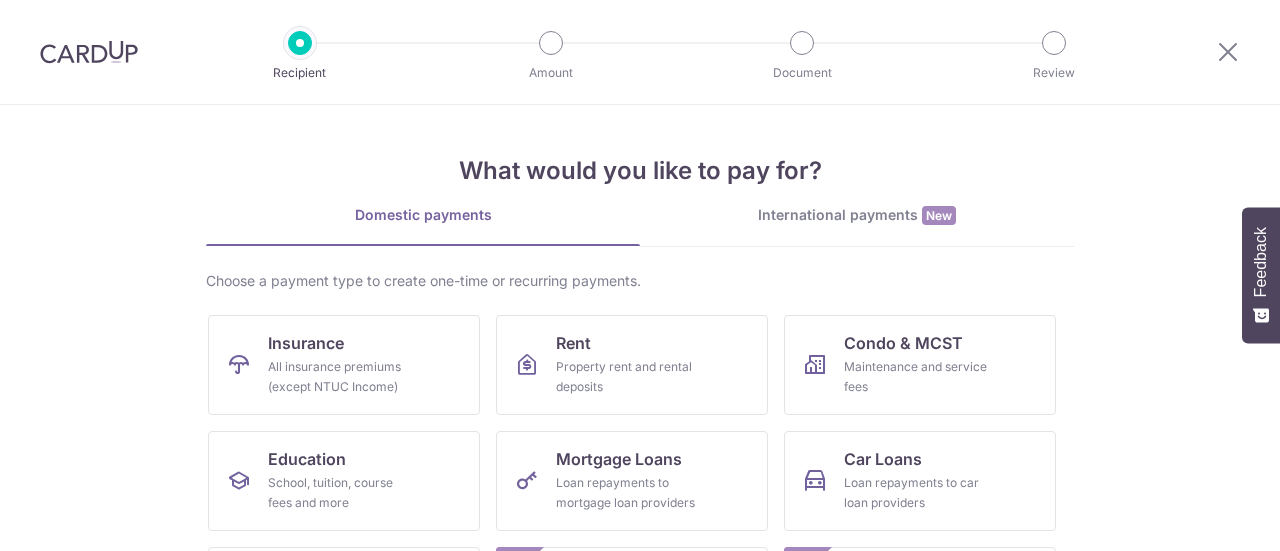 scroll, scrollTop: 0, scrollLeft: 0, axis: both 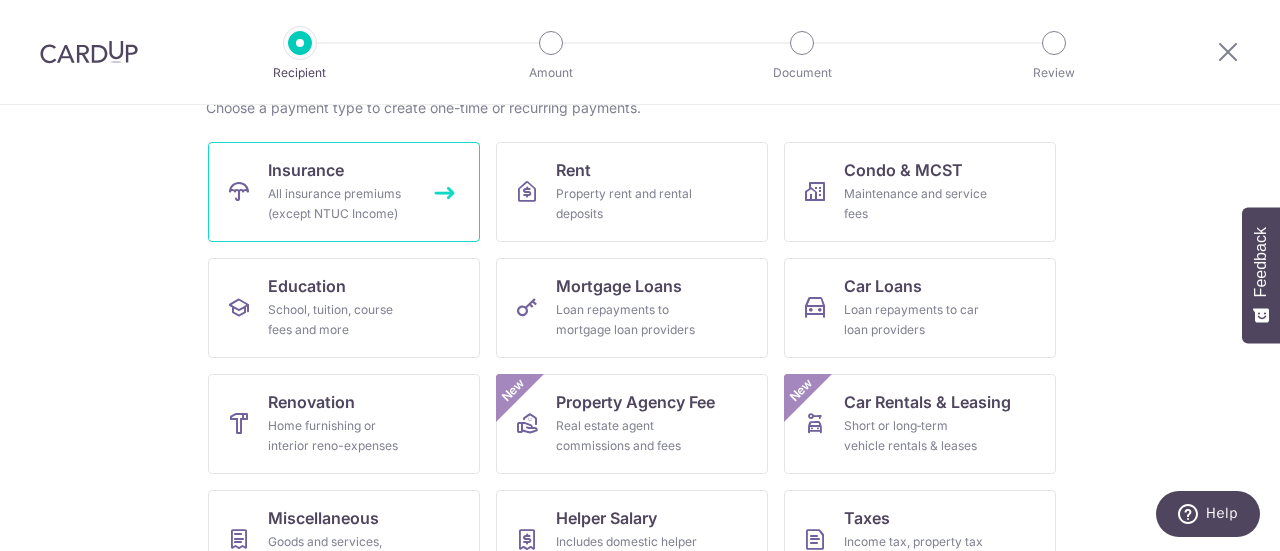 click on "All insurance premiums (except NTUC Income)" at bounding box center [340, 204] 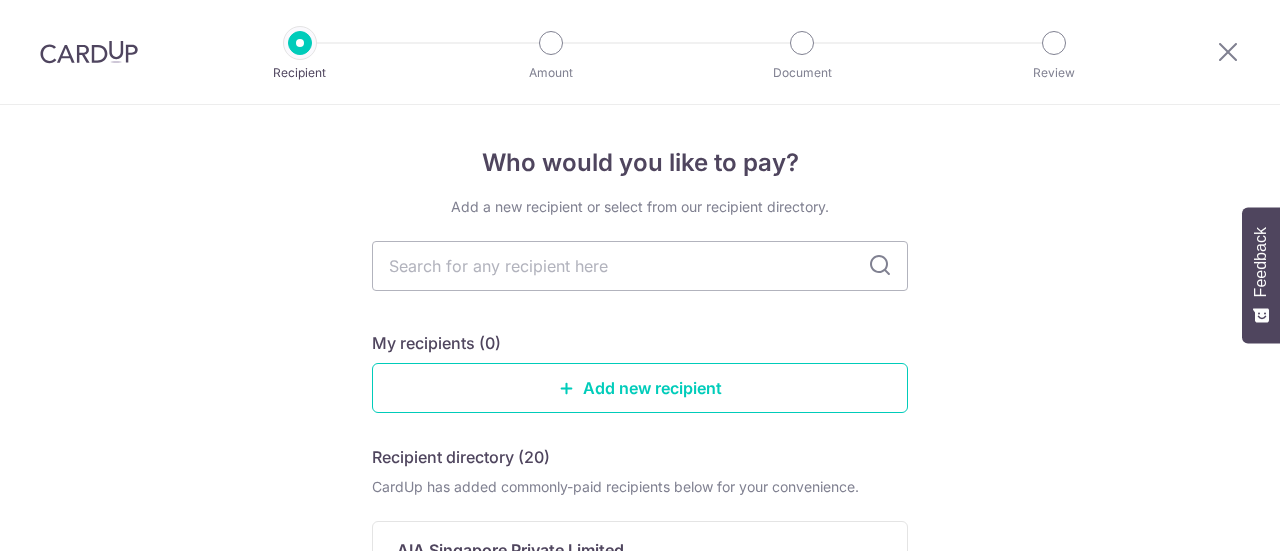 scroll, scrollTop: 0, scrollLeft: 0, axis: both 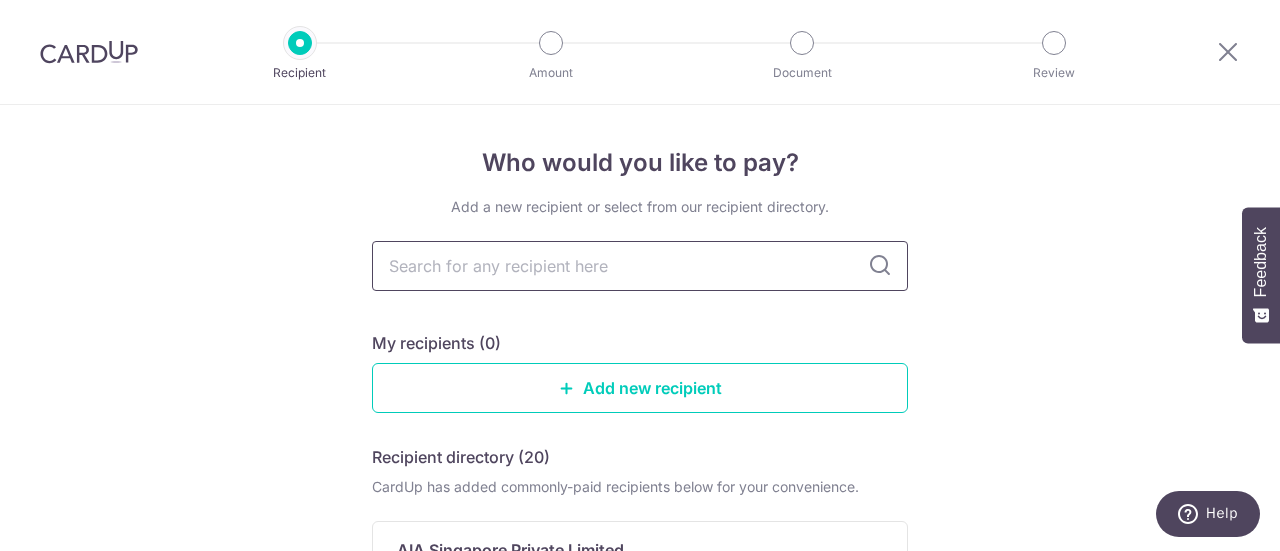click at bounding box center (640, 266) 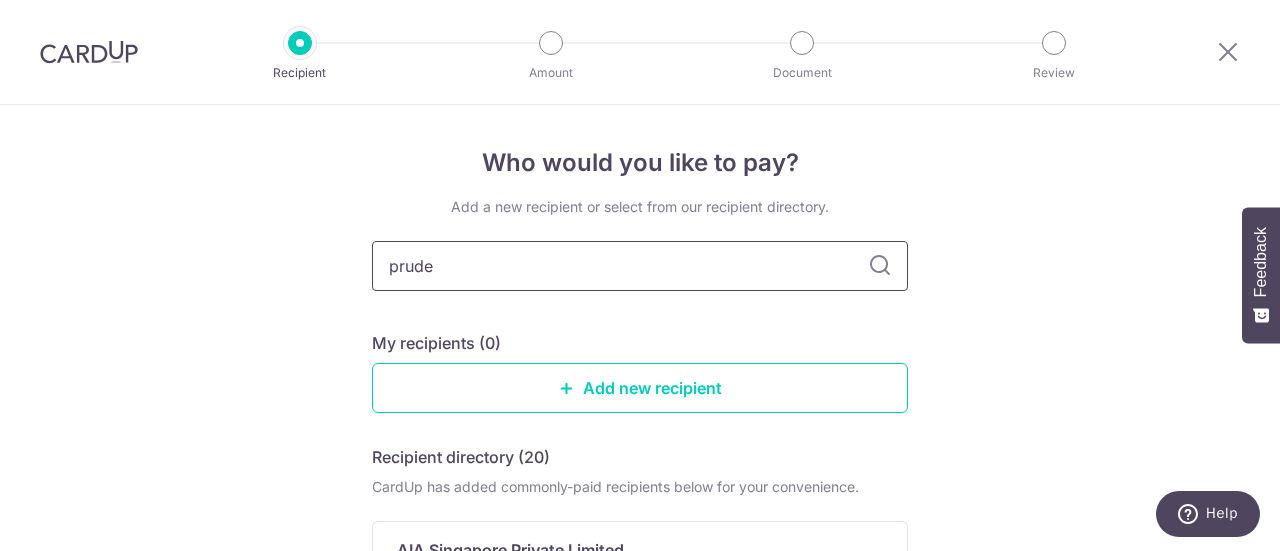 type on "pruden" 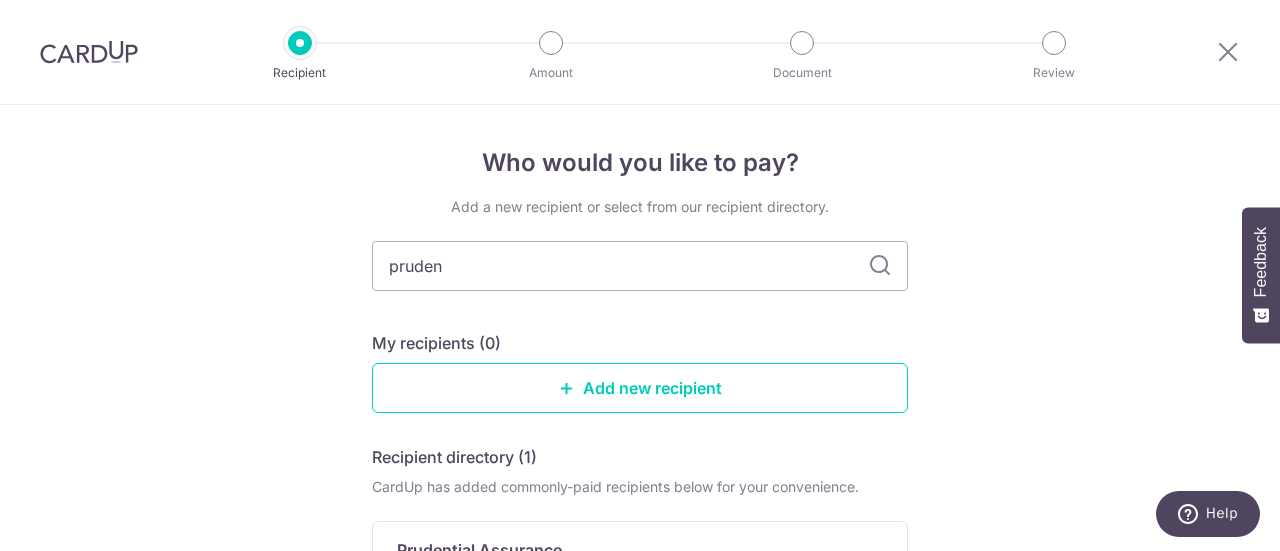 click on "Add a new recipient or select from our recipient directory.
pruden
My recipients (0)
Add new recipient
Recipient directory (1)
CardUp has added commonly-paid recipients below for your convenience.
Prudential Assurance
Bank Name & SWIFT/BIC:
SCB (Standard Chartered Bank (Singapore) Limited) | SWIFT: SCBLSG22XXX
Account No:
0105192961
View
Can’t find a recipient? Search for a recipient  or  add a new recipient" at bounding box center [640, 496] 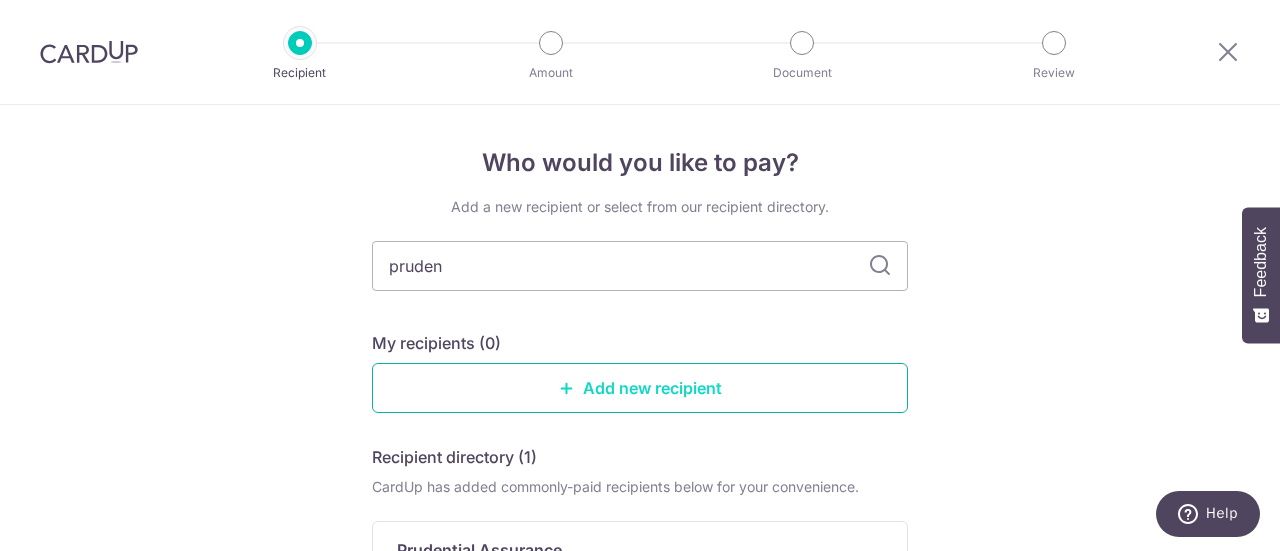 scroll, scrollTop: 224, scrollLeft: 0, axis: vertical 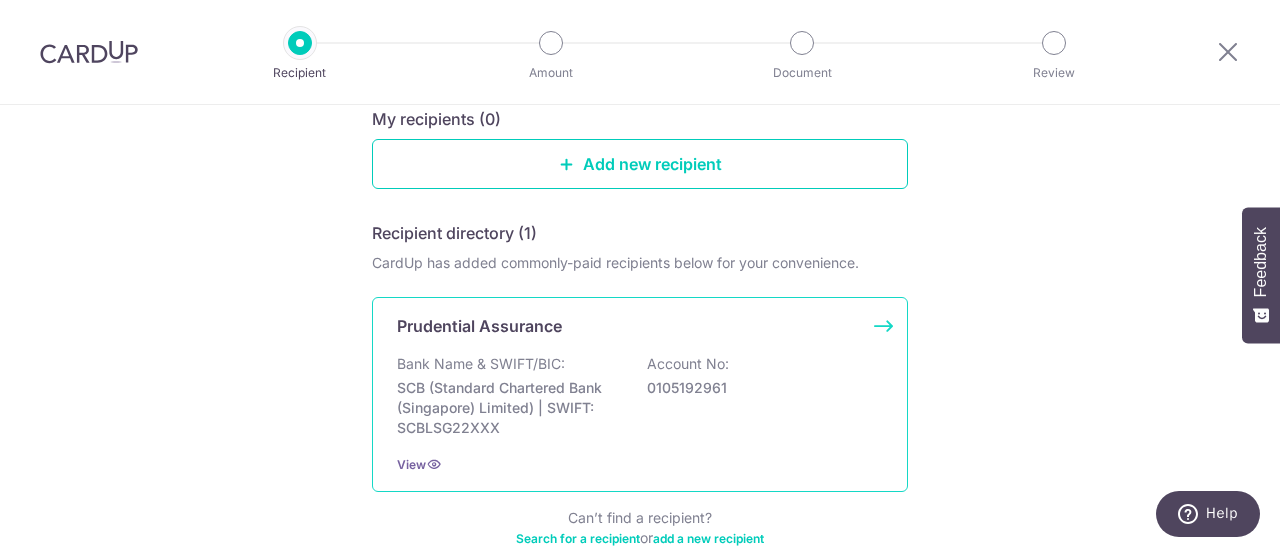 click on "SCB (Standard Chartered Bank (Singapore) Limited) | SWIFT: SCBLSG22XXX" at bounding box center [509, 408] 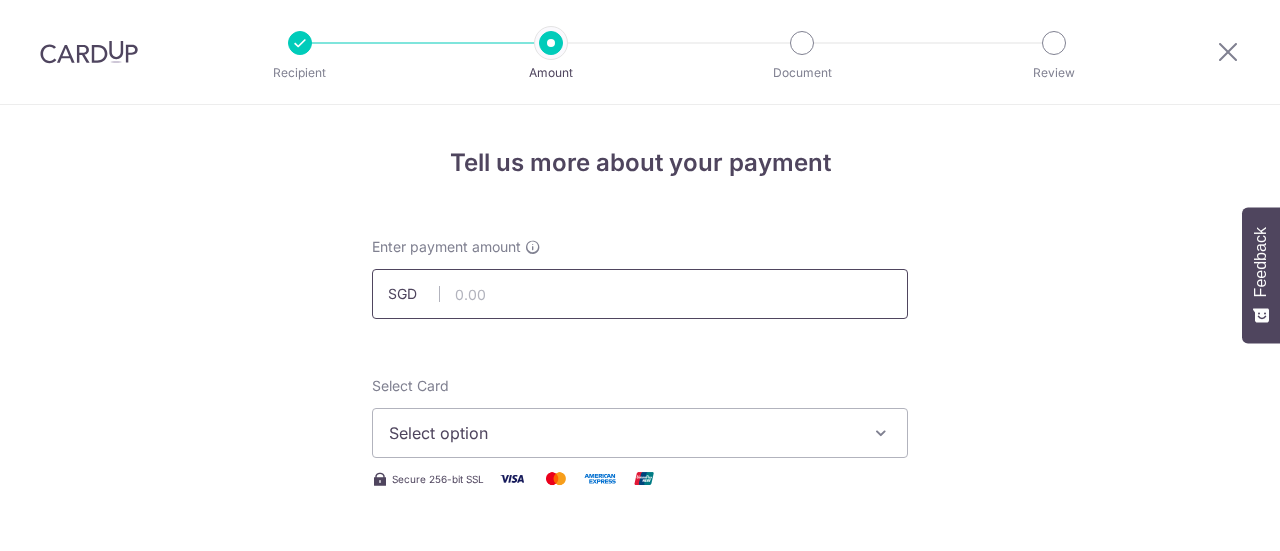 scroll, scrollTop: 0, scrollLeft: 0, axis: both 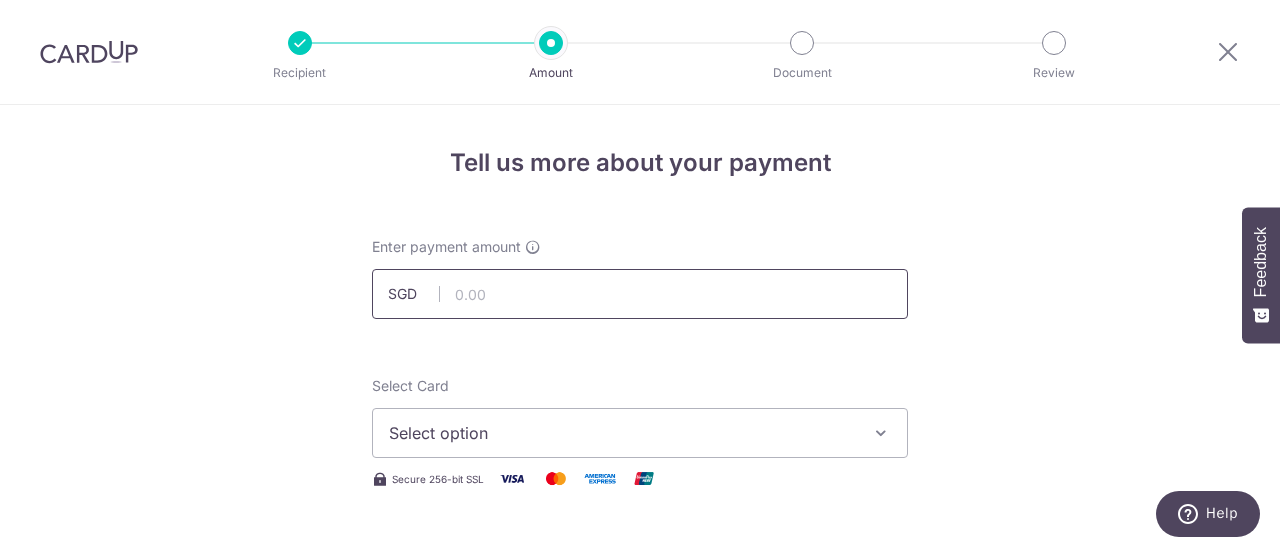 click at bounding box center [640, 294] 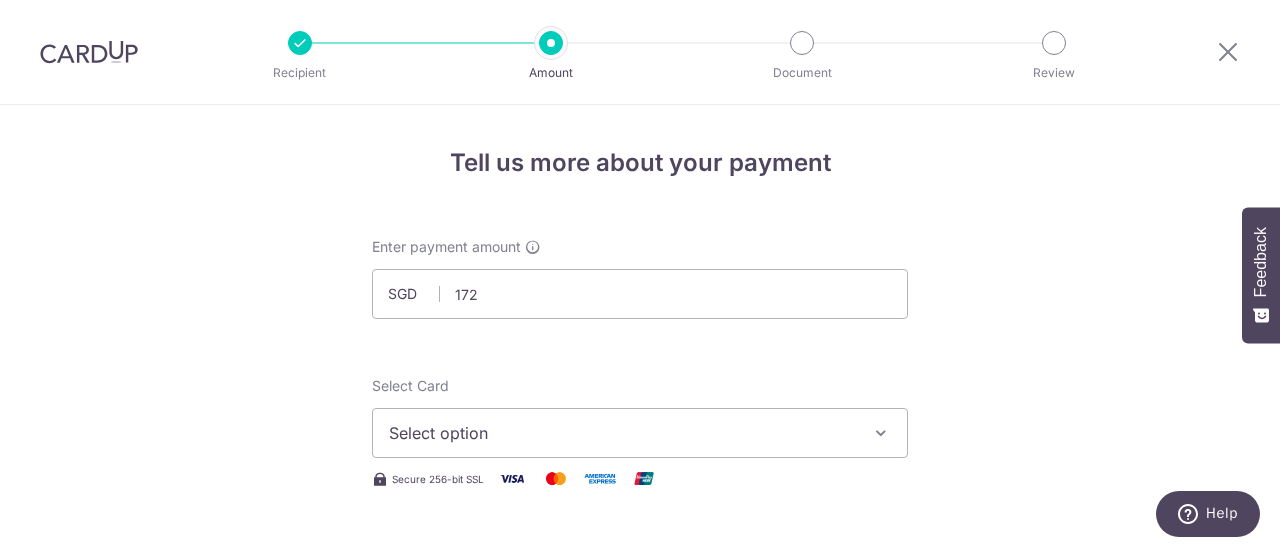 type on "172.00" 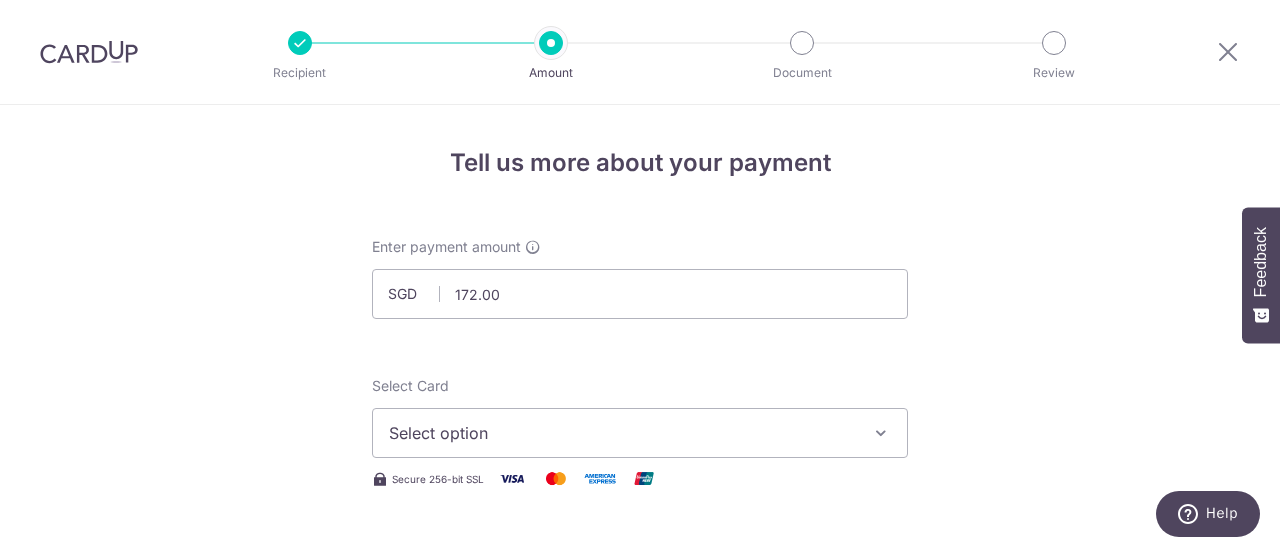 click on "Select option" at bounding box center [622, 433] 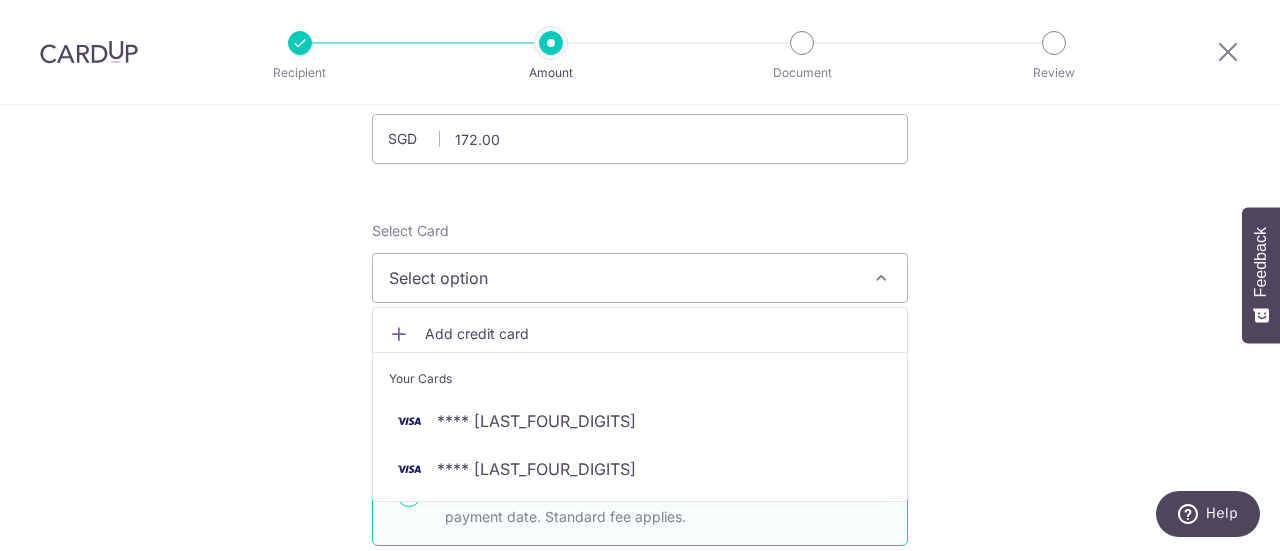 scroll, scrollTop: 156, scrollLeft: 0, axis: vertical 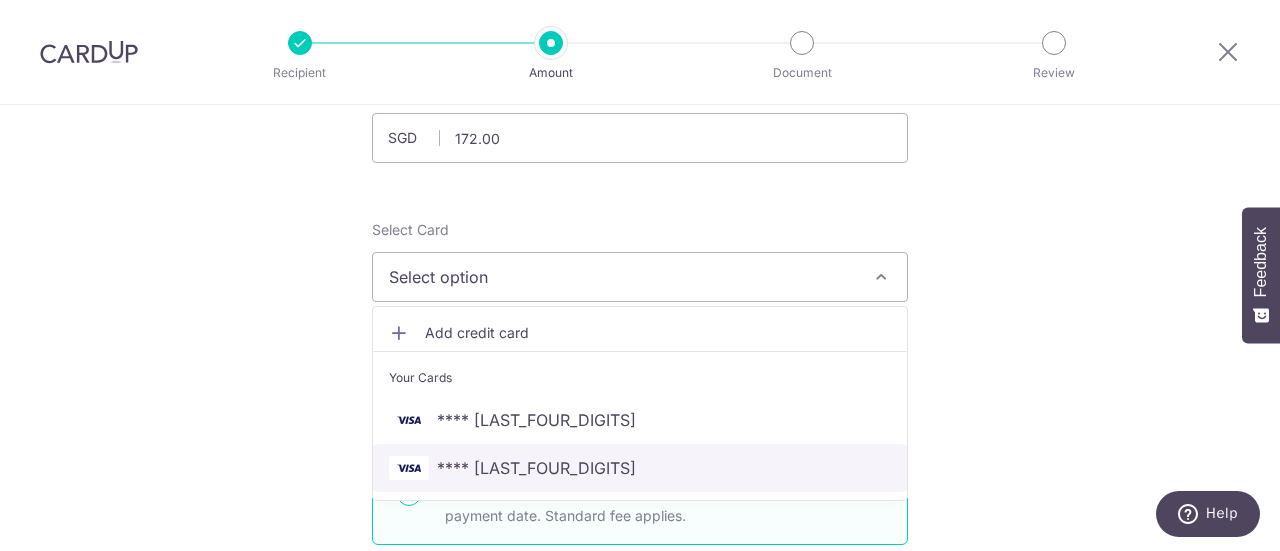 click on "**** 0072" at bounding box center (536, 468) 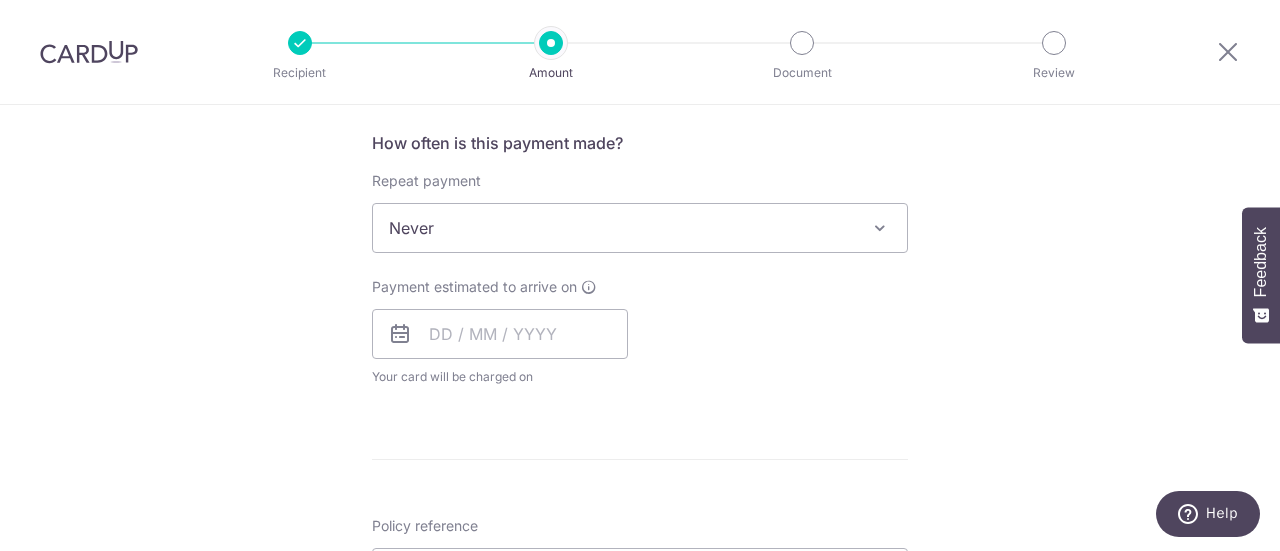 scroll, scrollTop: 750, scrollLeft: 0, axis: vertical 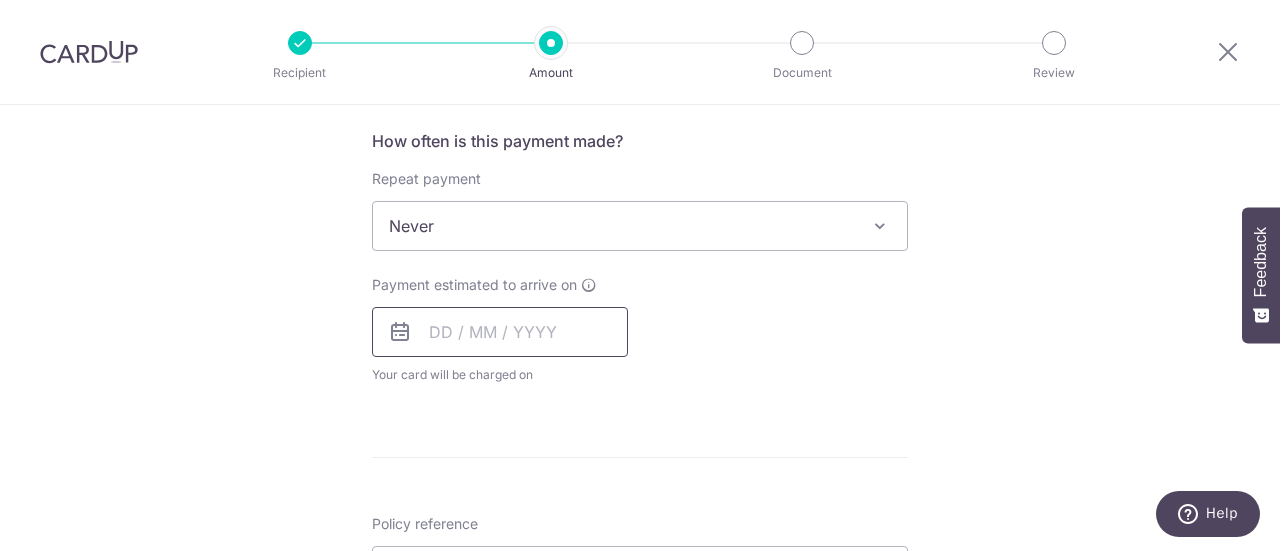 click at bounding box center (500, 332) 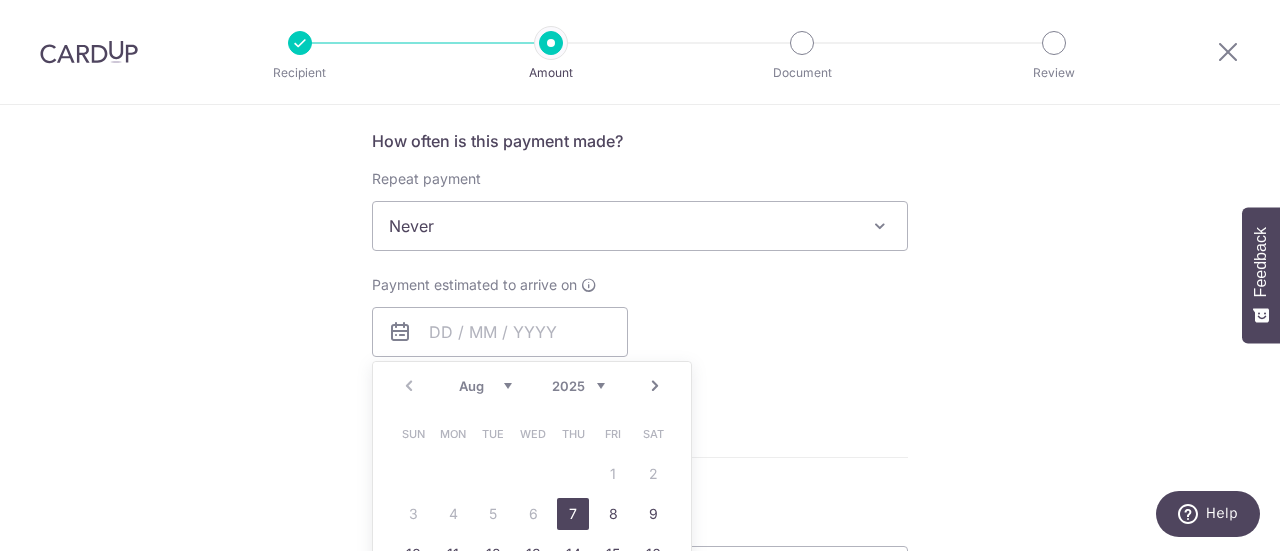 click on "7" at bounding box center [573, 514] 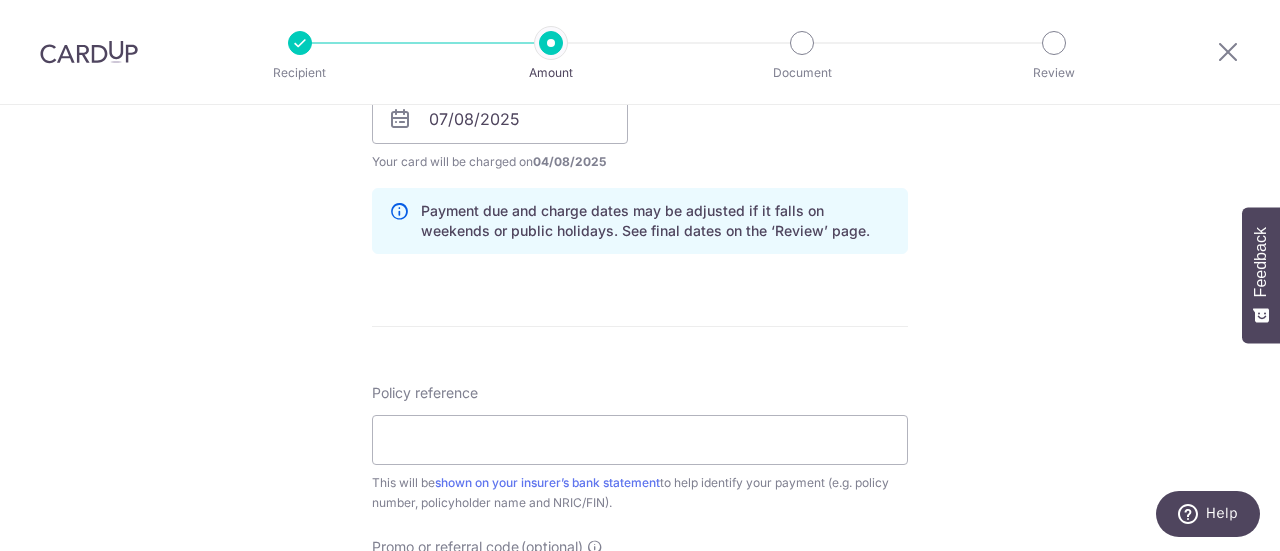 scroll, scrollTop: 964, scrollLeft: 0, axis: vertical 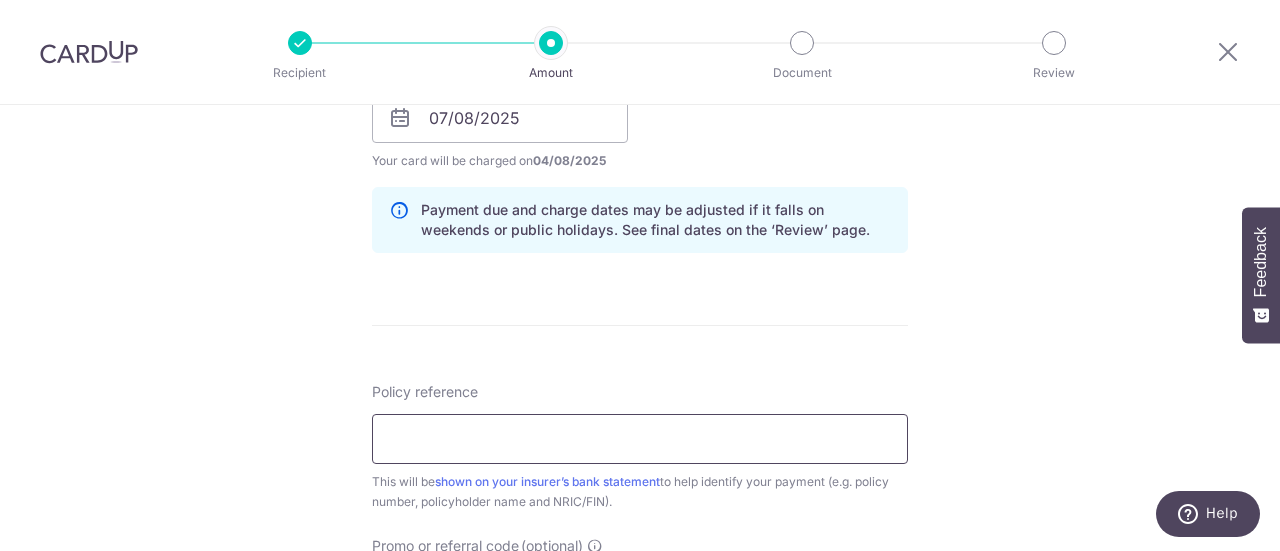 click on "Policy reference" at bounding box center [640, 439] 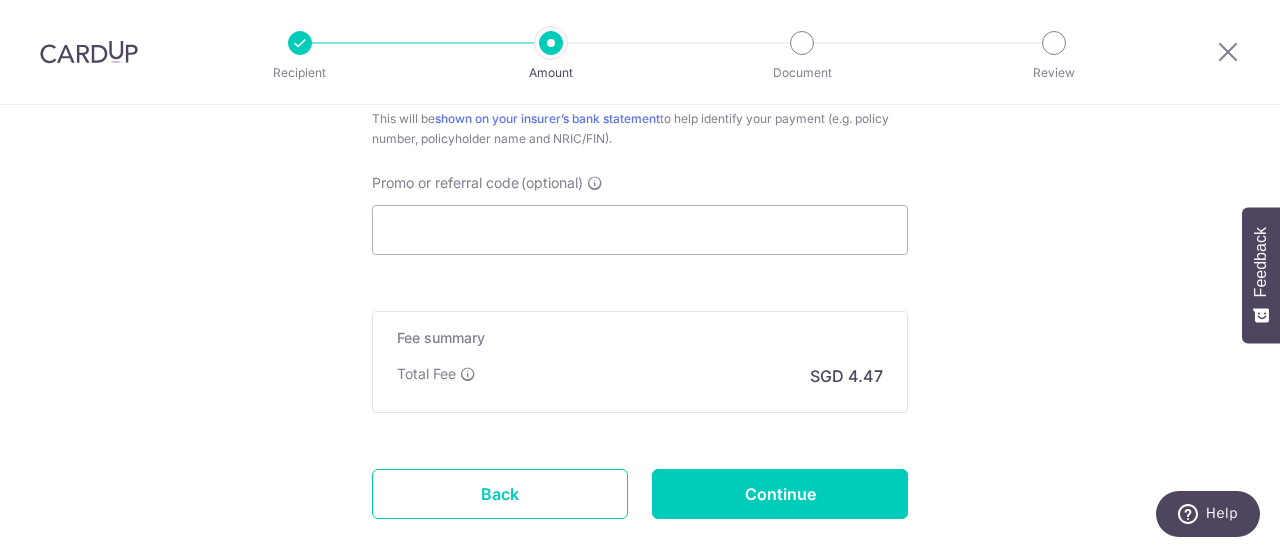 scroll, scrollTop: 1335, scrollLeft: 0, axis: vertical 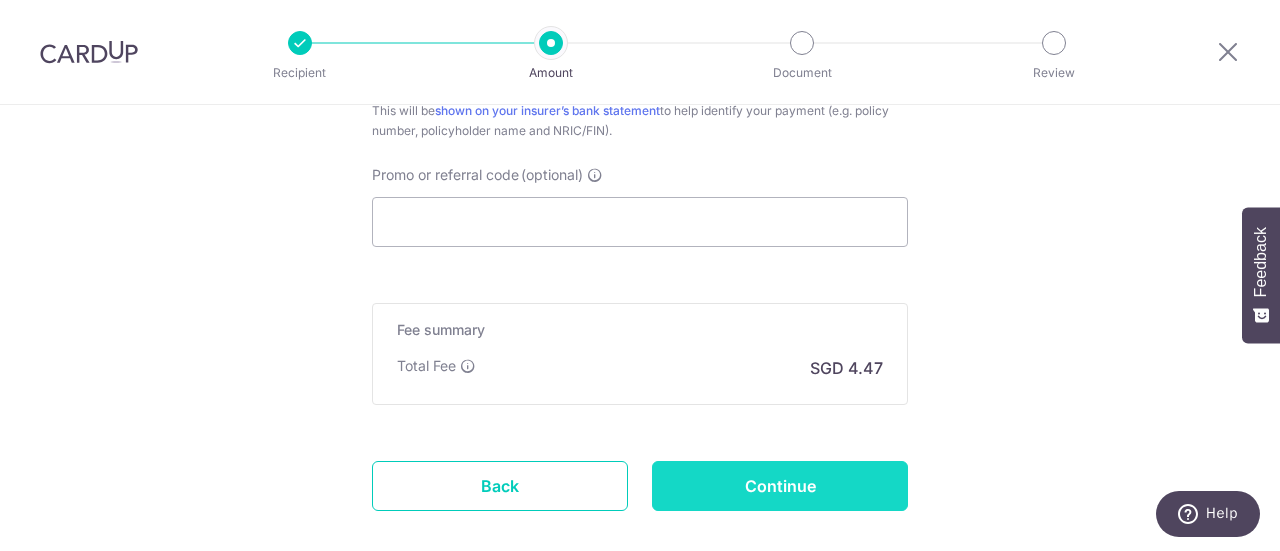 type on "56189322" 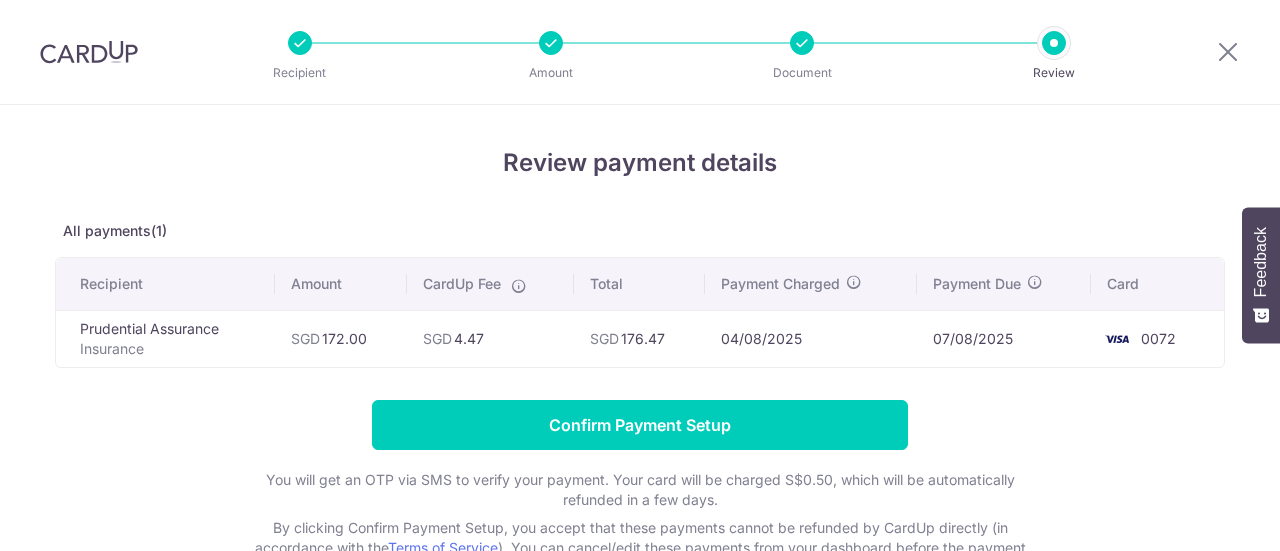 scroll, scrollTop: 0, scrollLeft: 0, axis: both 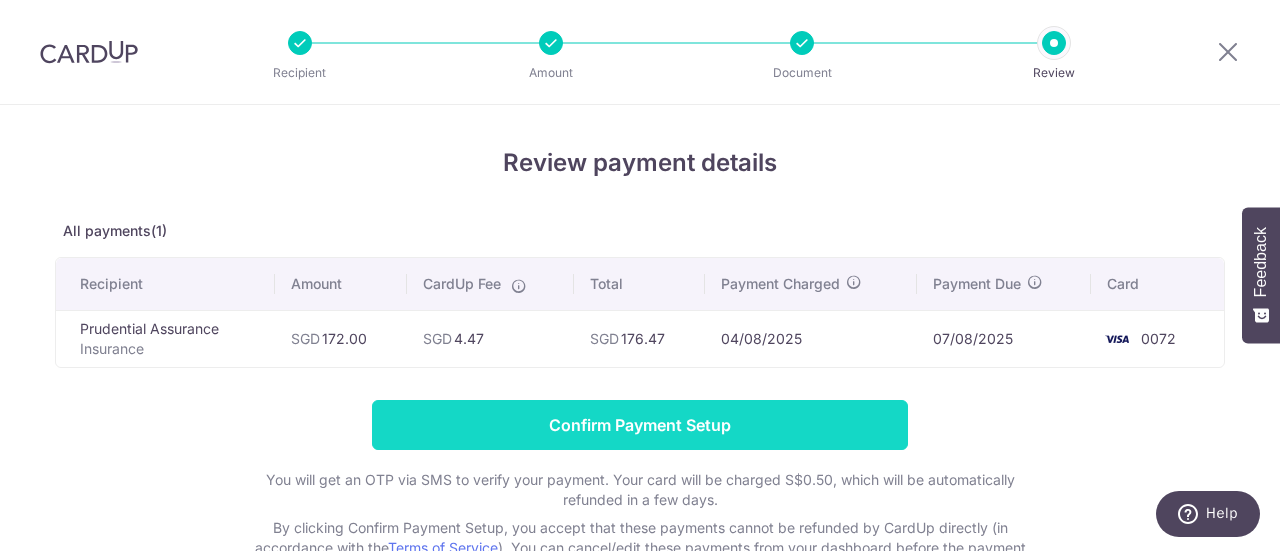click on "Confirm Payment Setup" at bounding box center [640, 425] 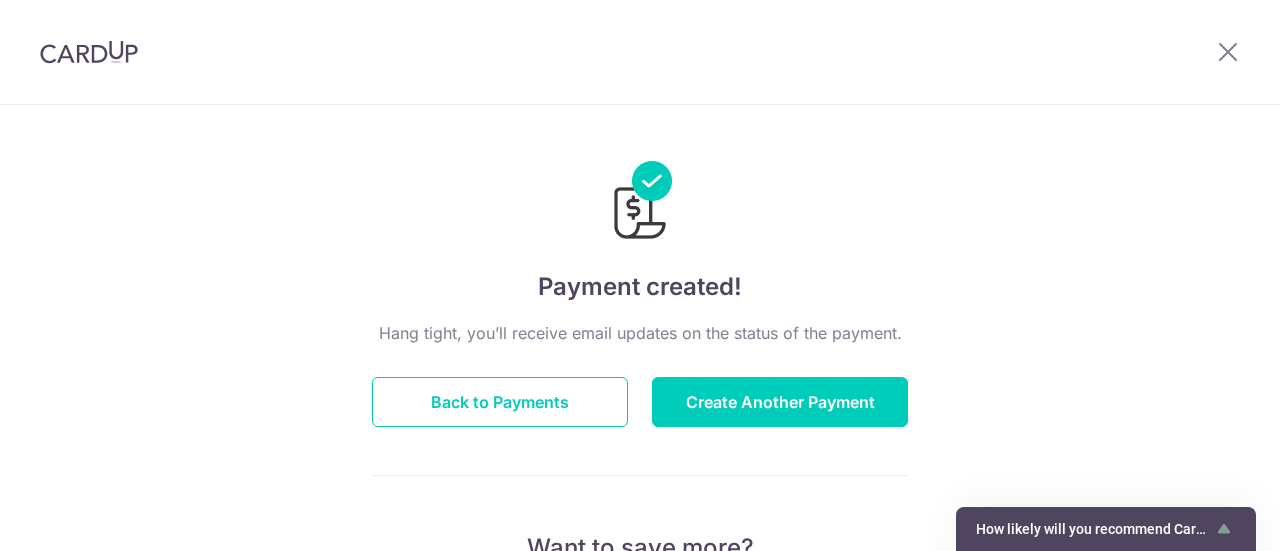 scroll, scrollTop: 0, scrollLeft: 0, axis: both 